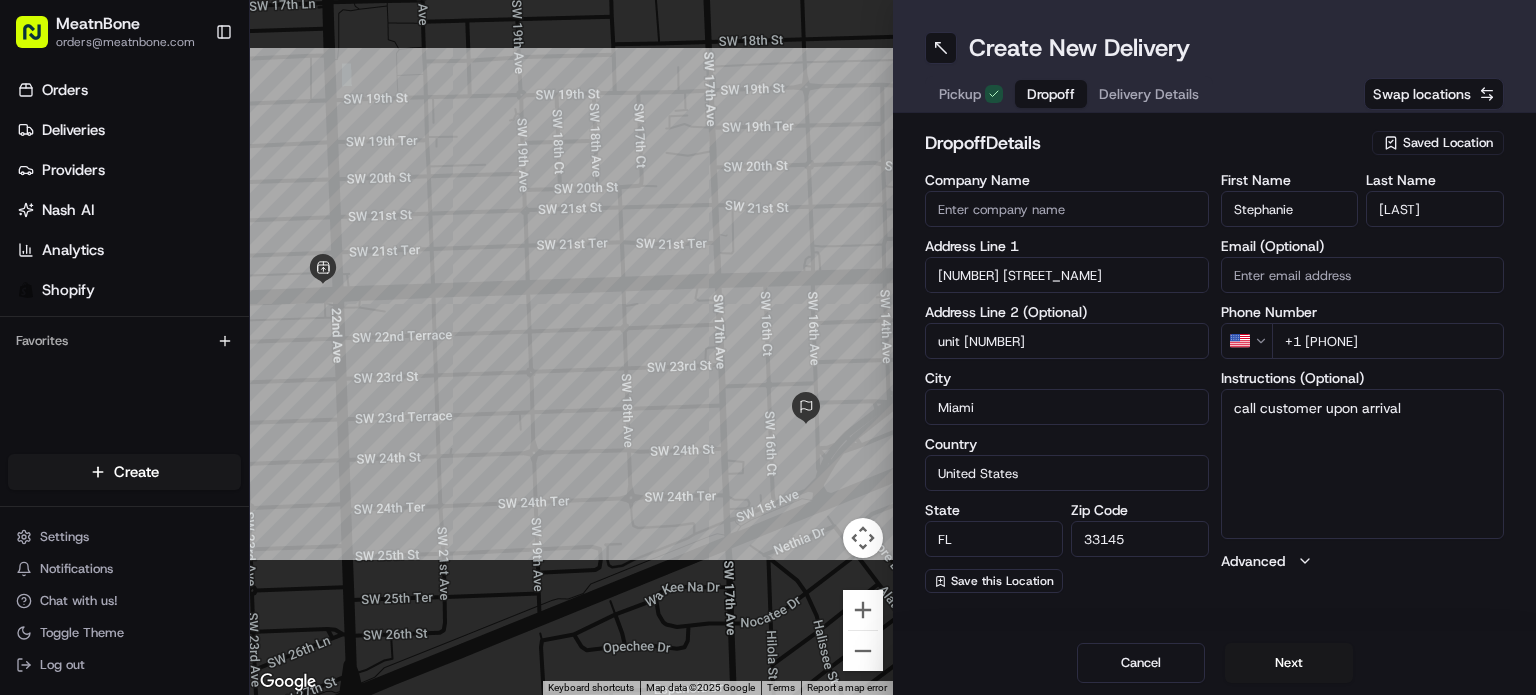 scroll, scrollTop: 0, scrollLeft: 0, axis: both 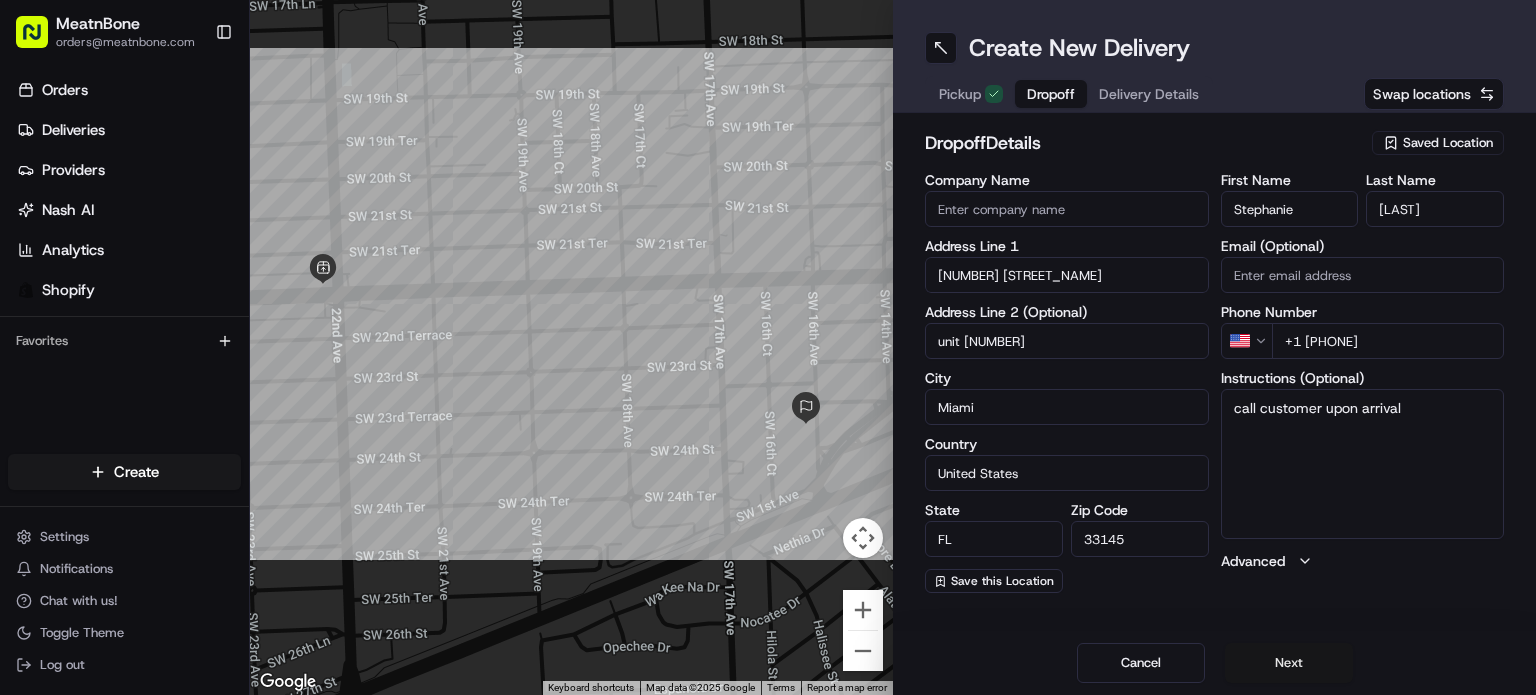 click on "Next" at bounding box center [1289, 663] 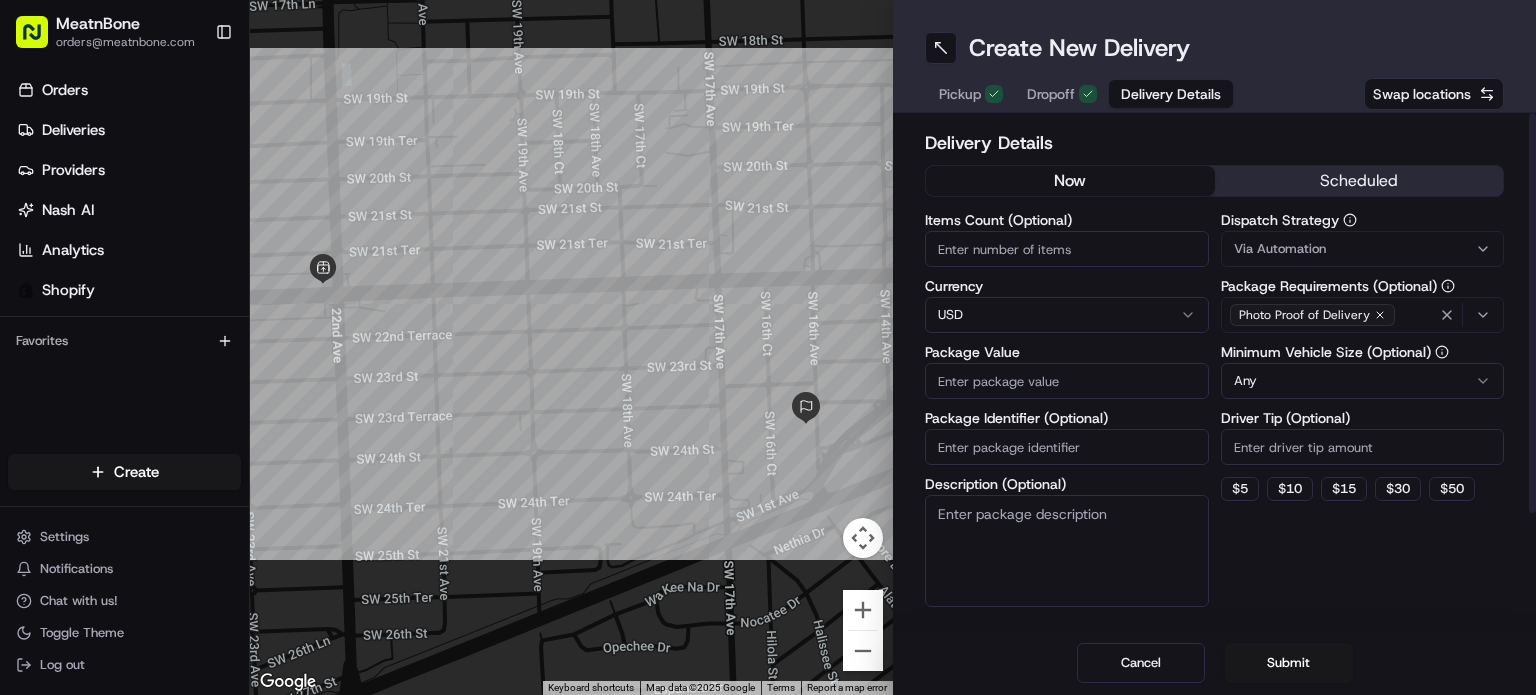 click on "Items Count (Optional)" at bounding box center (1067, 249) 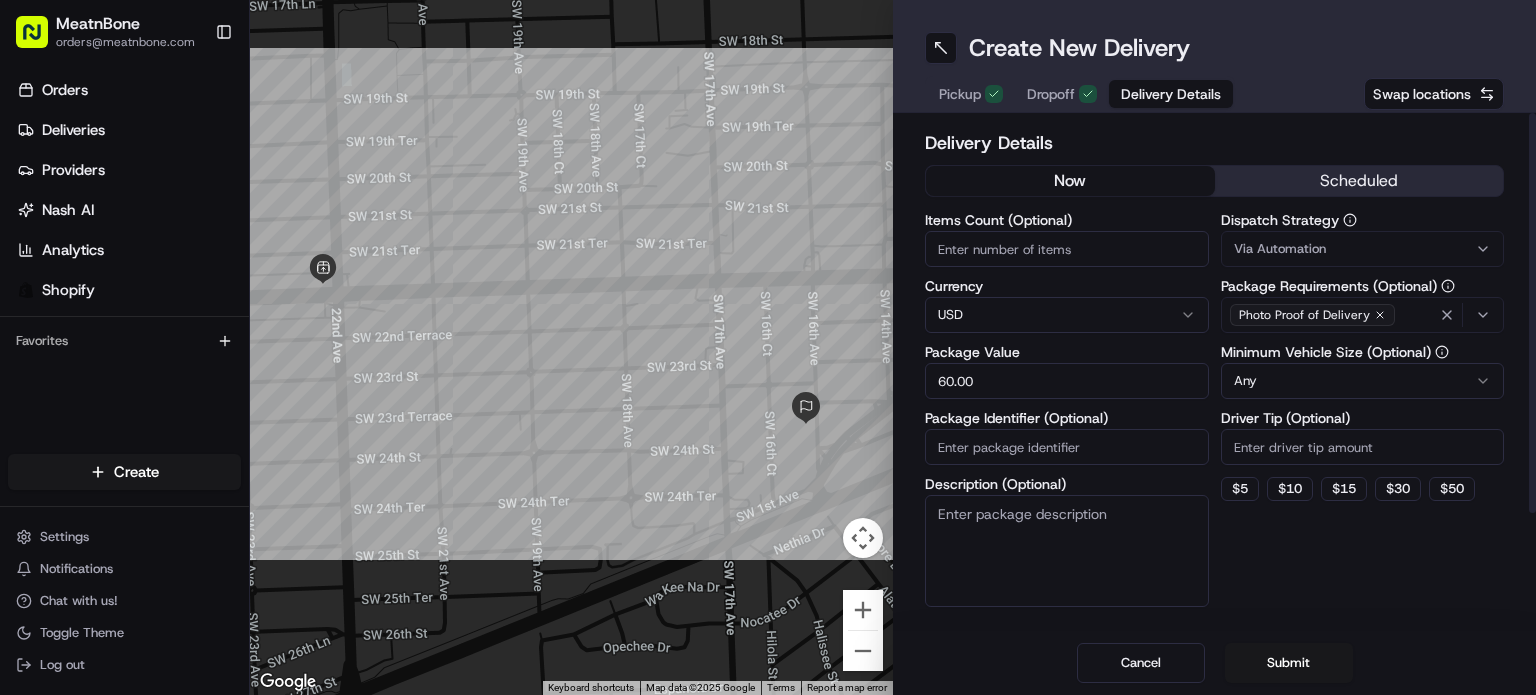 type on "60.00" 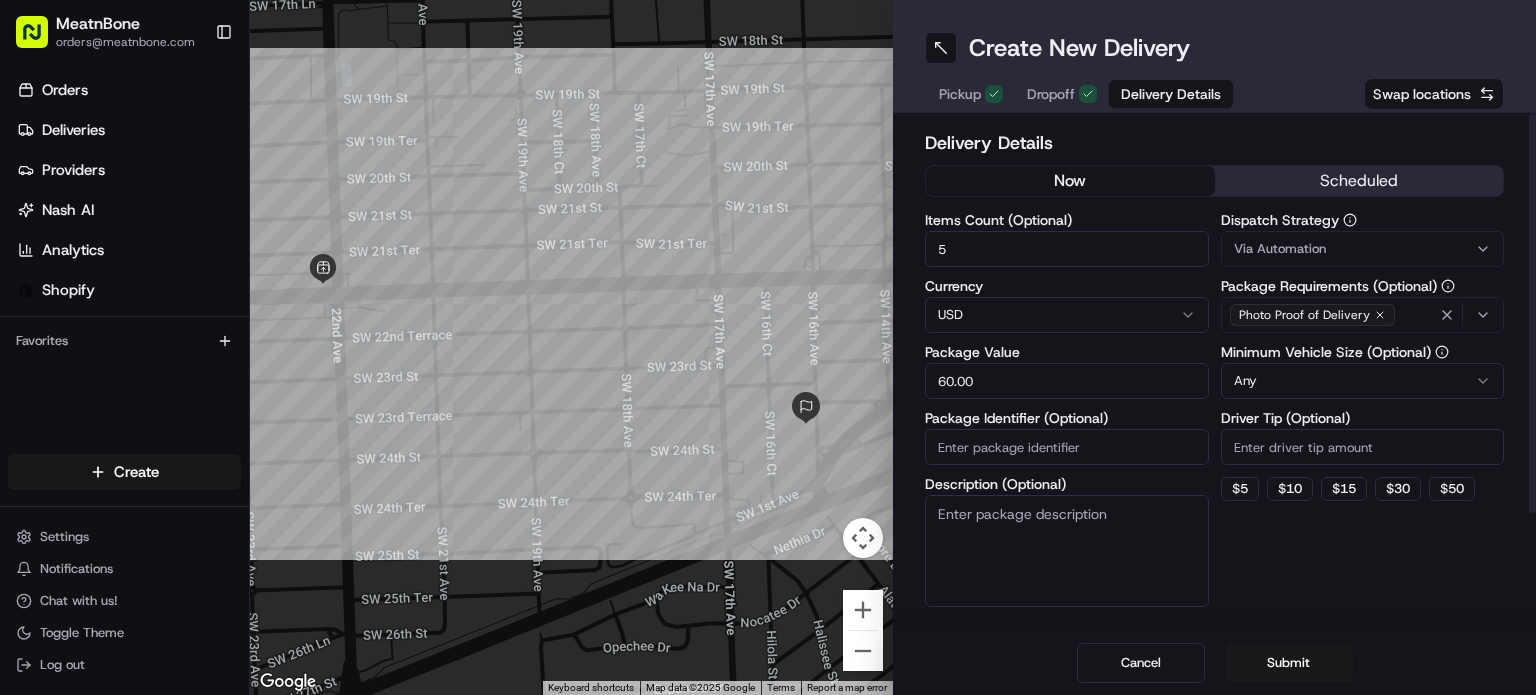 type on "5" 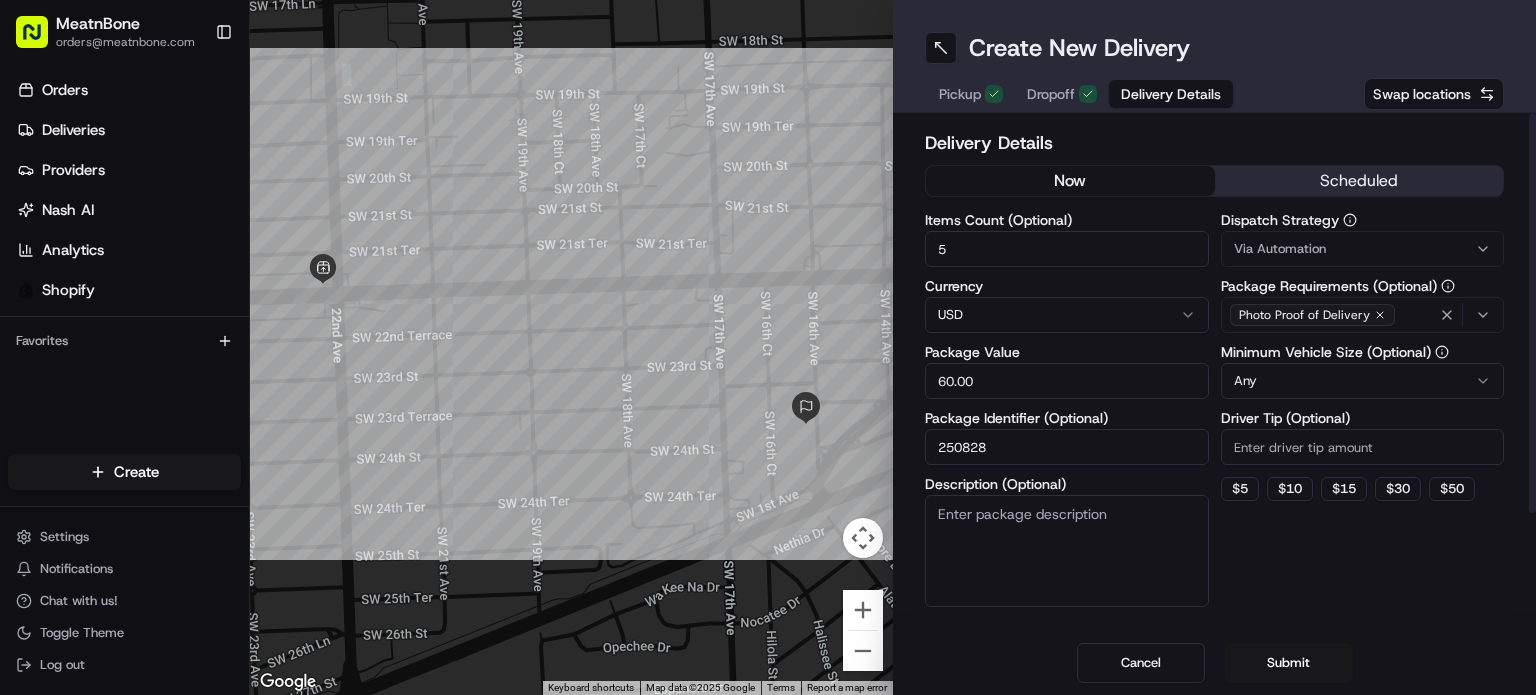 type on "250828" 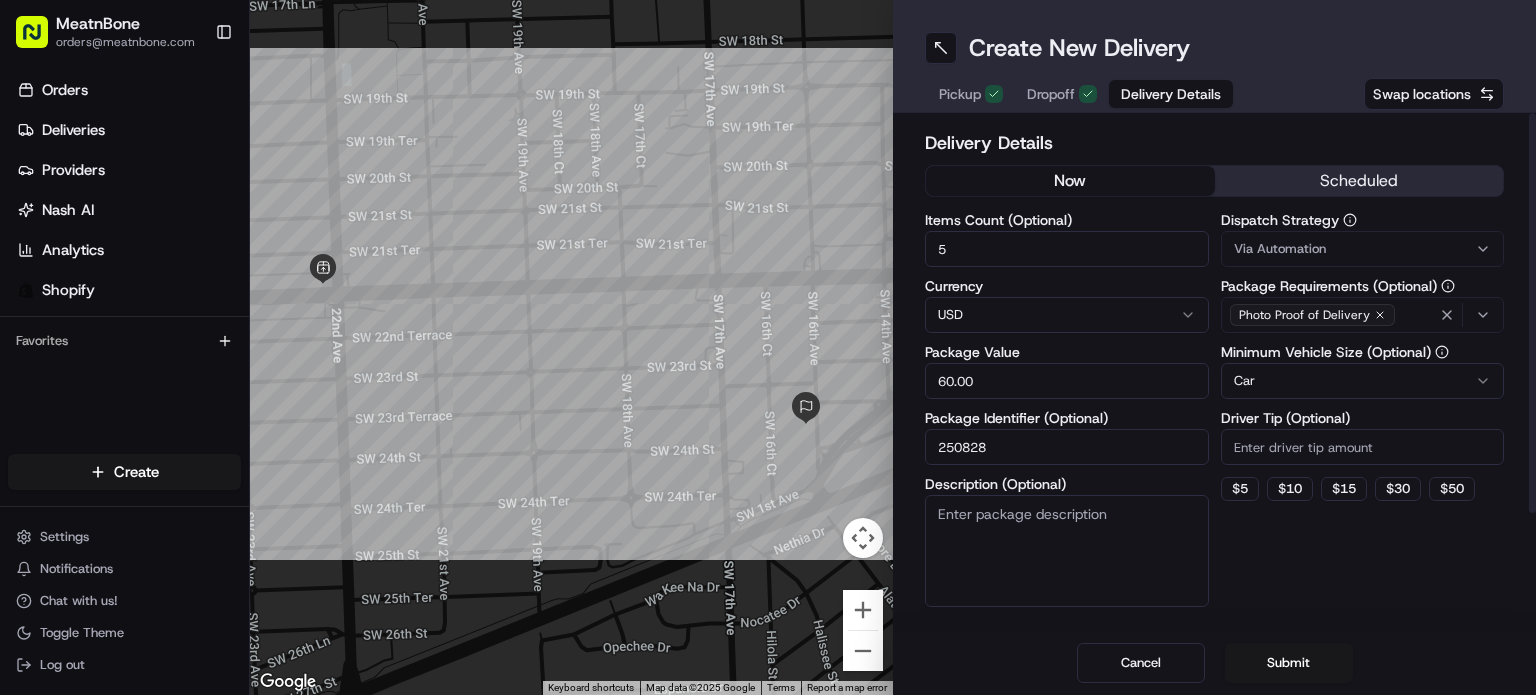 click on "Dispatch Strategy Via Automation Package Requirements (Optional) Photo Proof of Delivery Minimum Vehicle Size (Optional) Car Driver Tip (Optional) $ 5 $ 10 $ 15 $ 30 $ 50" at bounding box center (1363, 410) 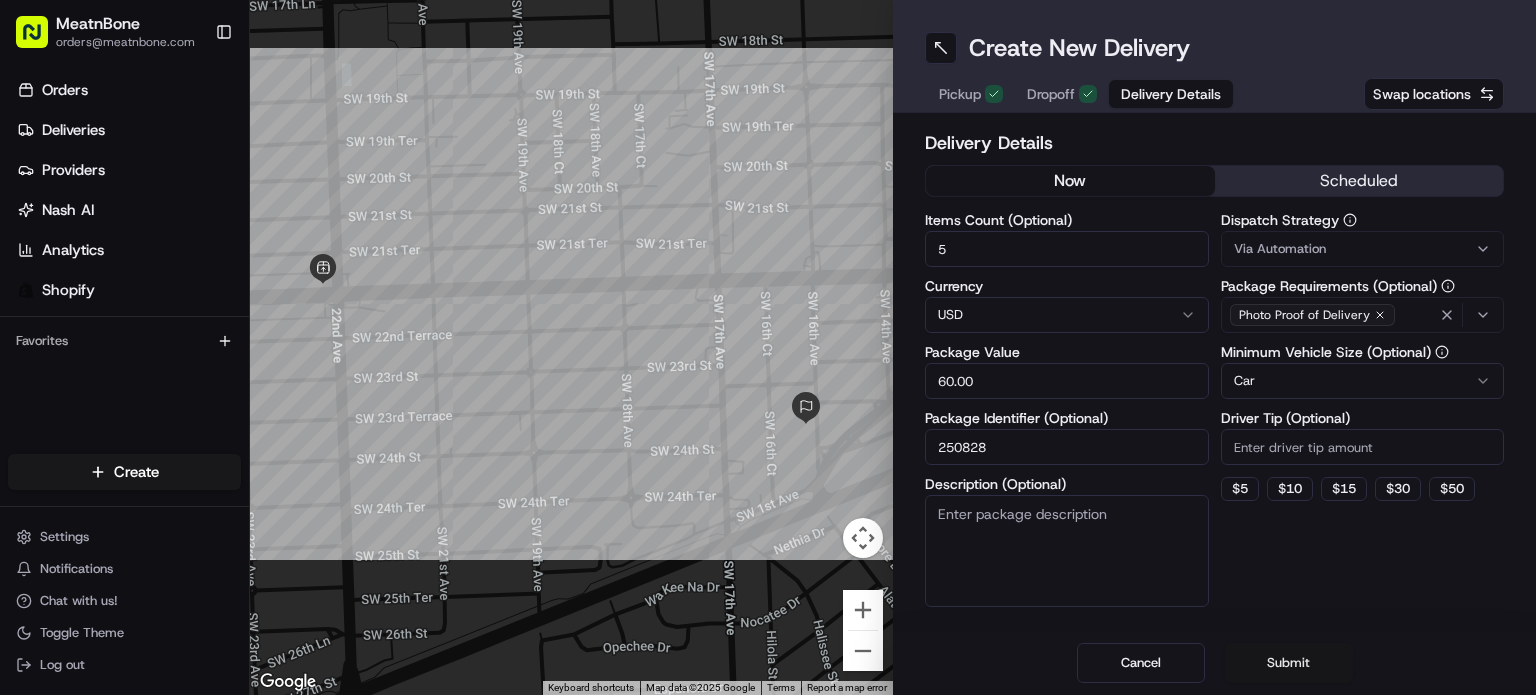 click on "Submit" at bounding box center (1289, 663) 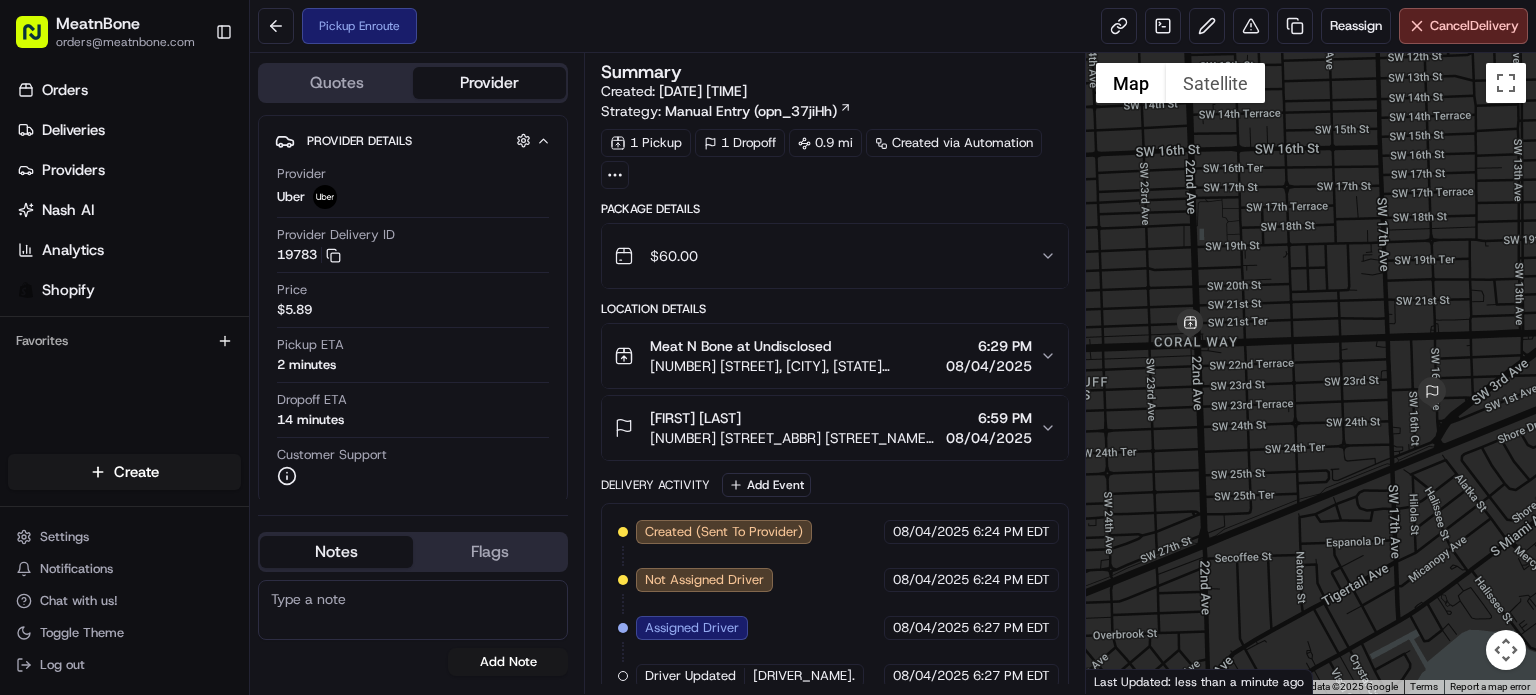 click at bounding box center [1311, 373] 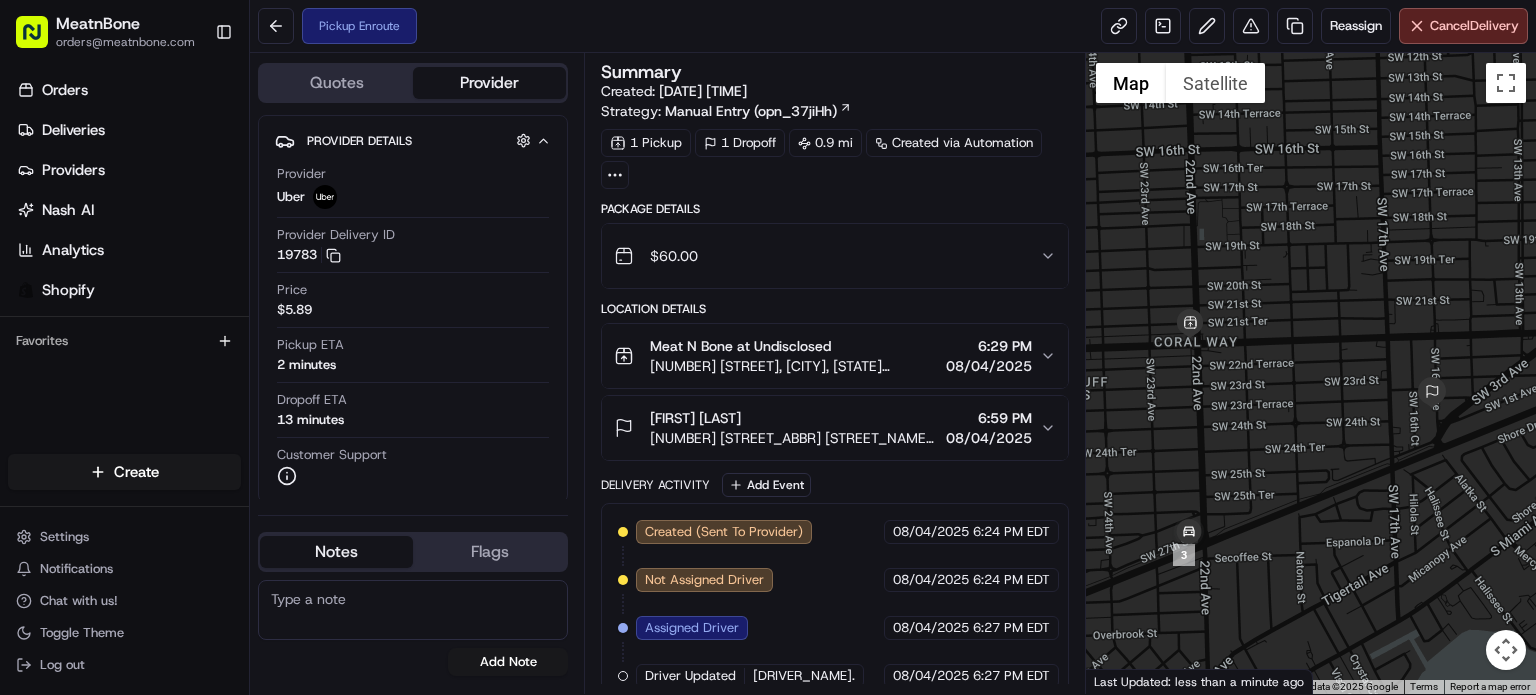 click at bounding box center [1311, 373] 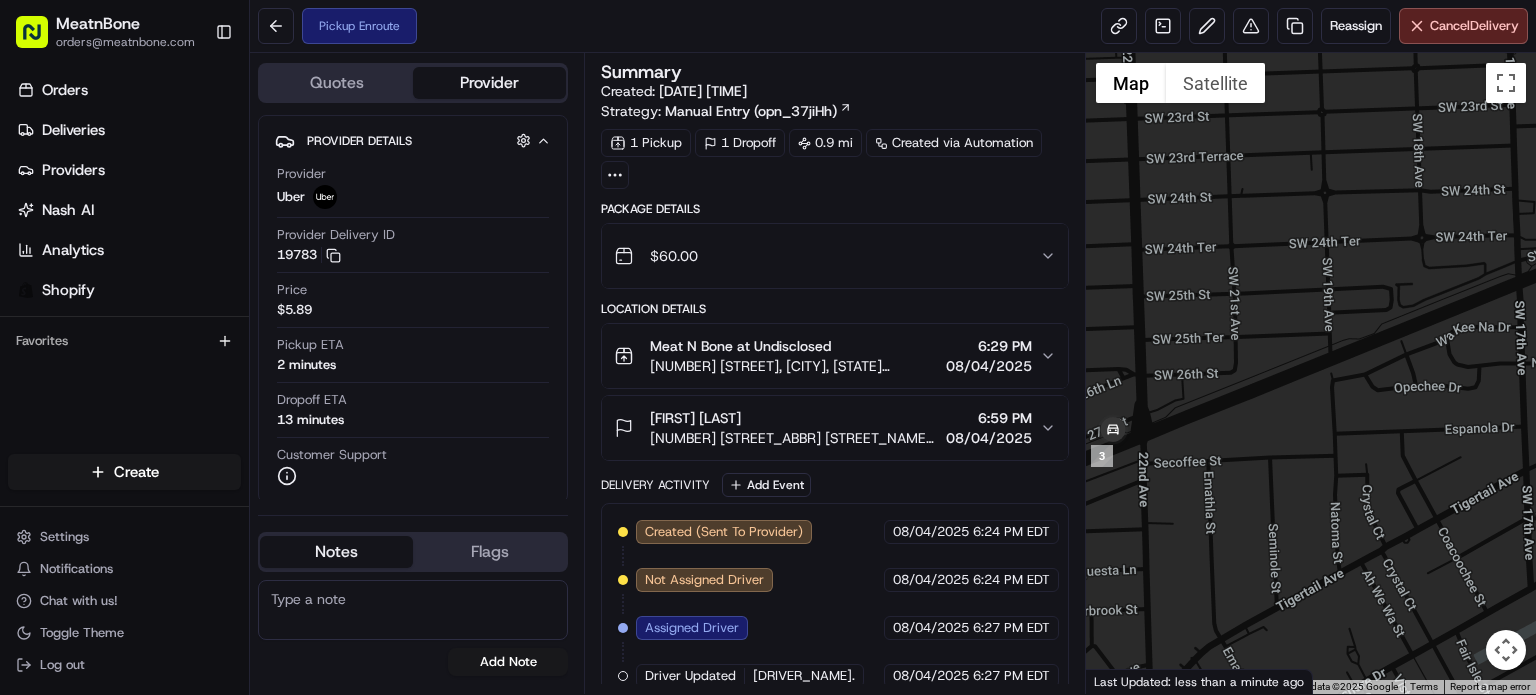 click at bounding box center [1311, 373] 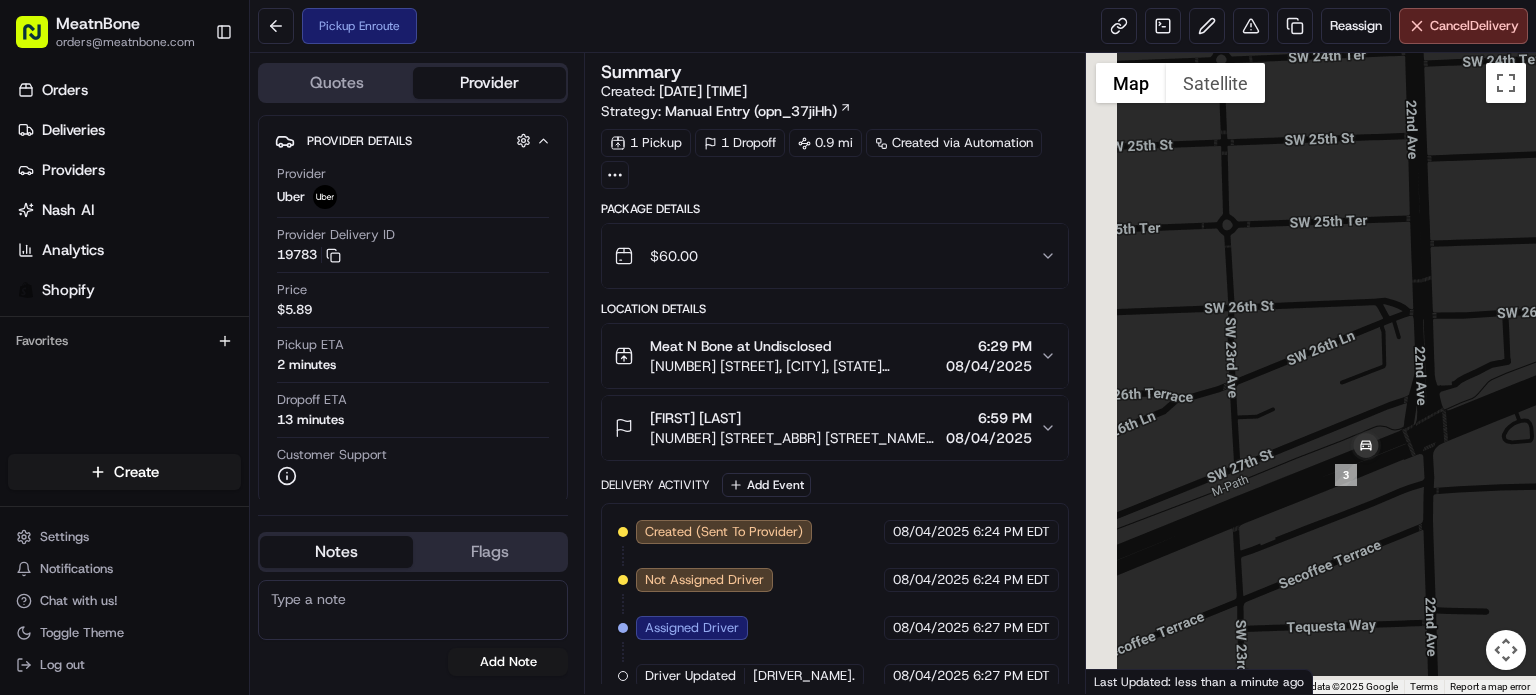 drag, startPoint x: 1180, startPoint y: 343, endPoint x: 1472, endPoint y: 236, distance: 310.98715 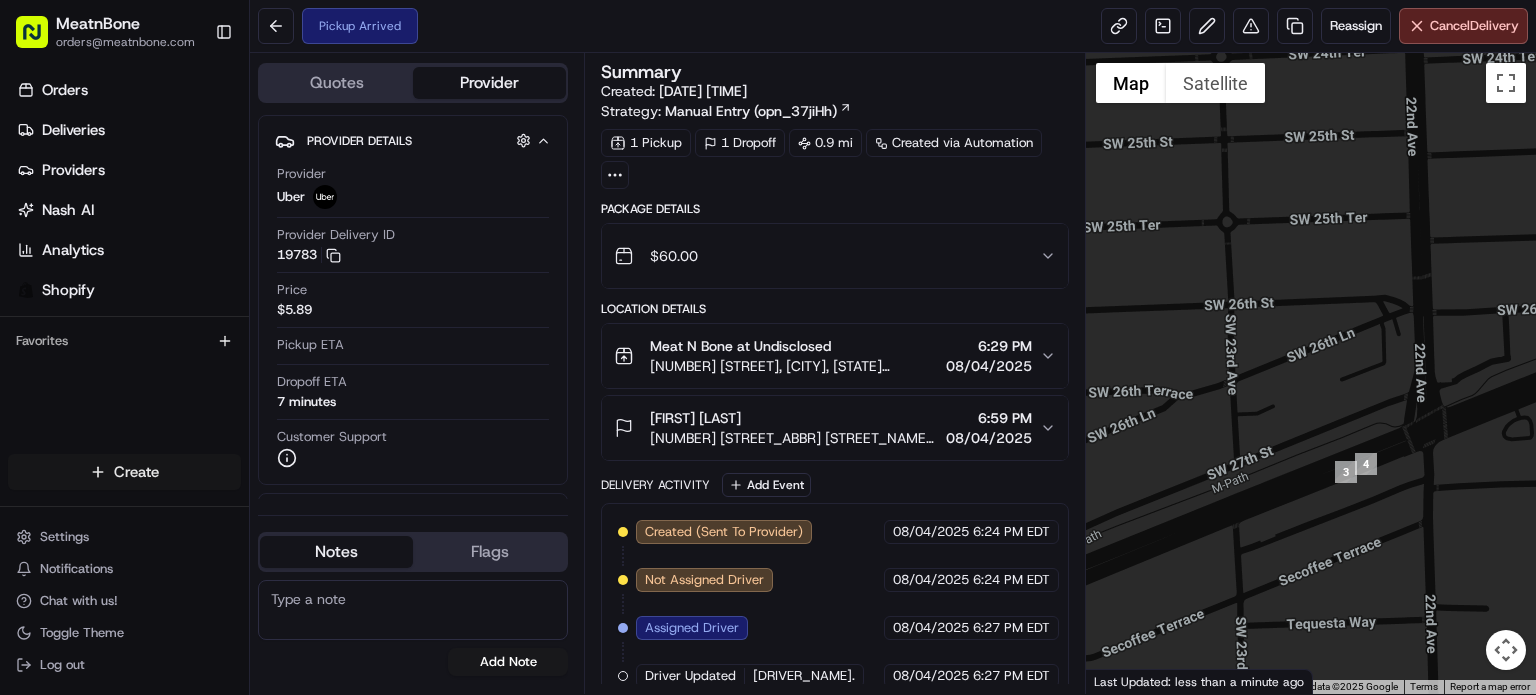 click on "Name [DRIVER_NAME]. Pickup Phone Number +1 [PHONE] ext. [NUMBER] Dropoff Phone Number ([PHONE]) Tip $0.00 Type car Make Honda Model Civic Color white License Plate Number **[PLATE_NUM] Notes Flags [EMAIL] [EMAIL] [EMAIL] [EMAIL]" at bounding box center [768, 347] 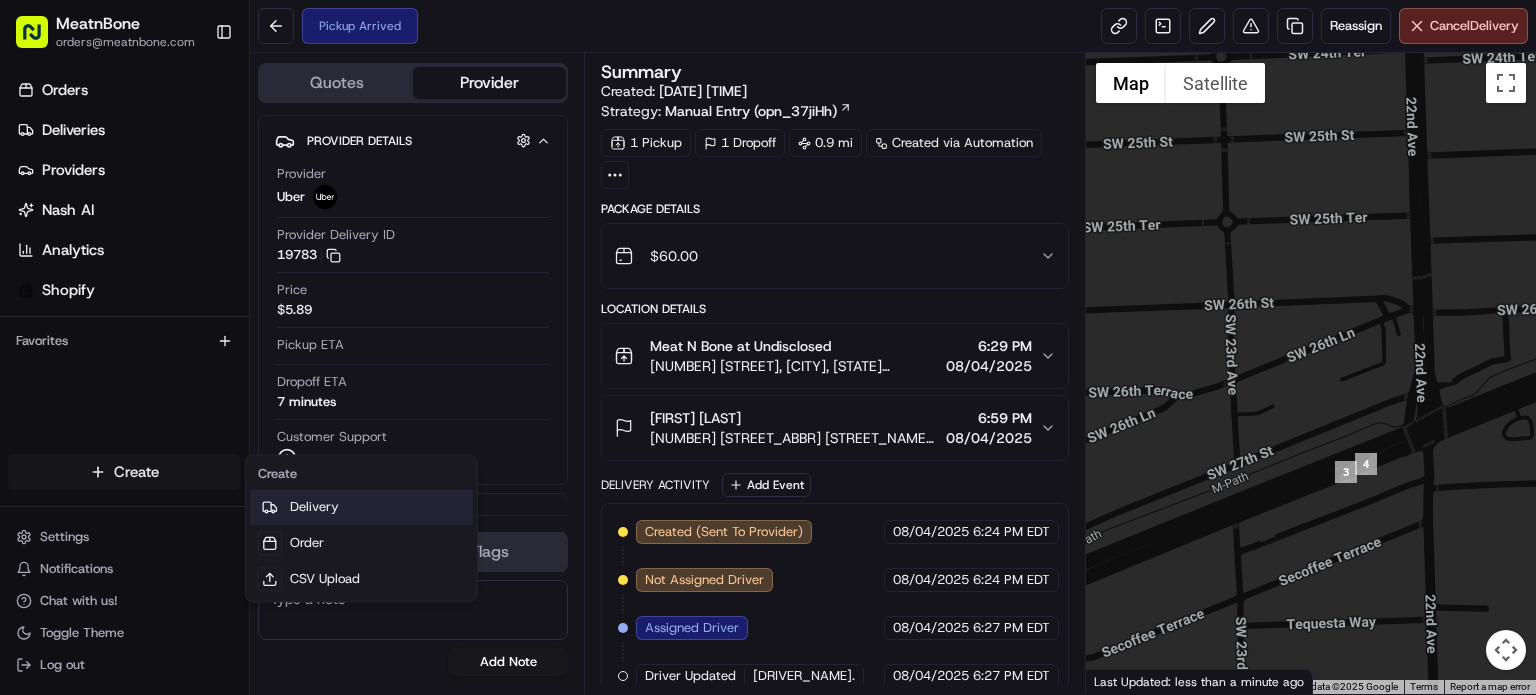 click on "Delivery" at bounding box center (361, 507) 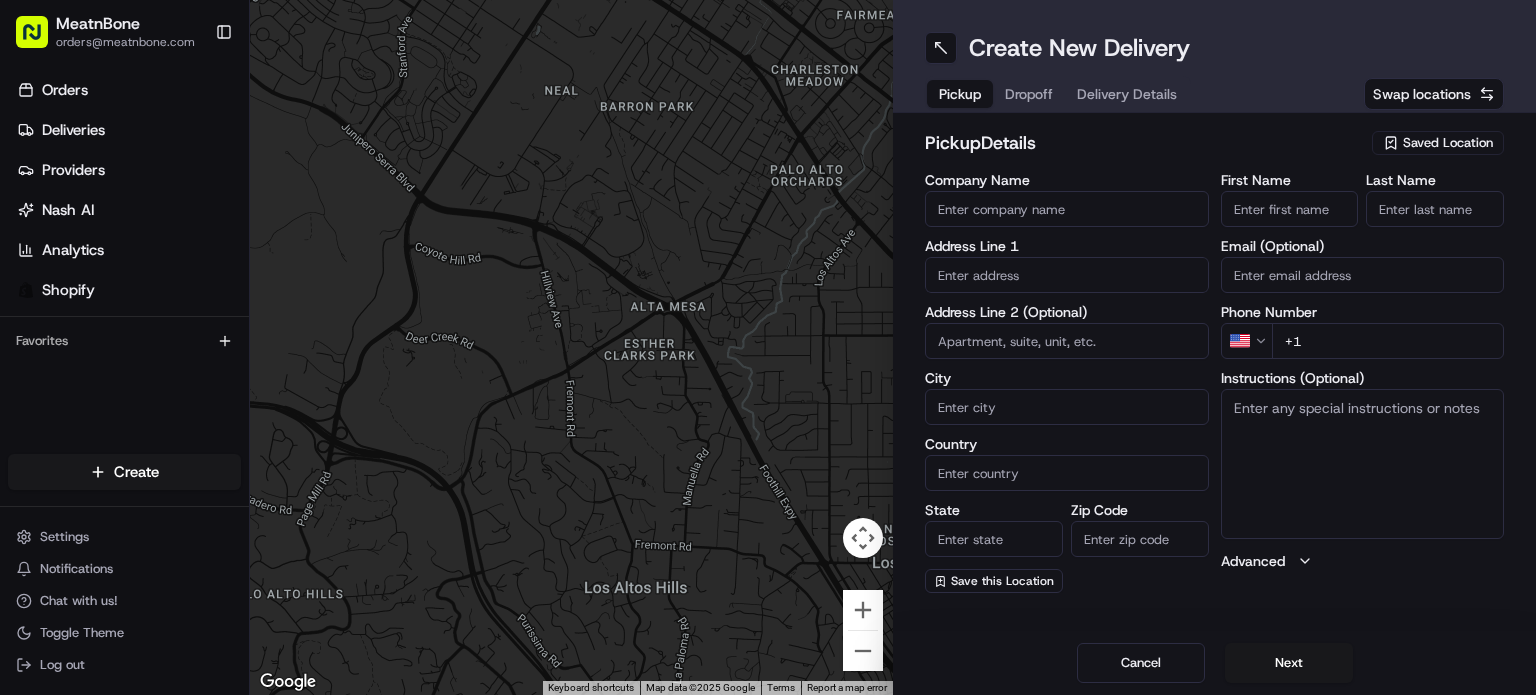 click on "Saved Location" at bounding box center [1448, 143] 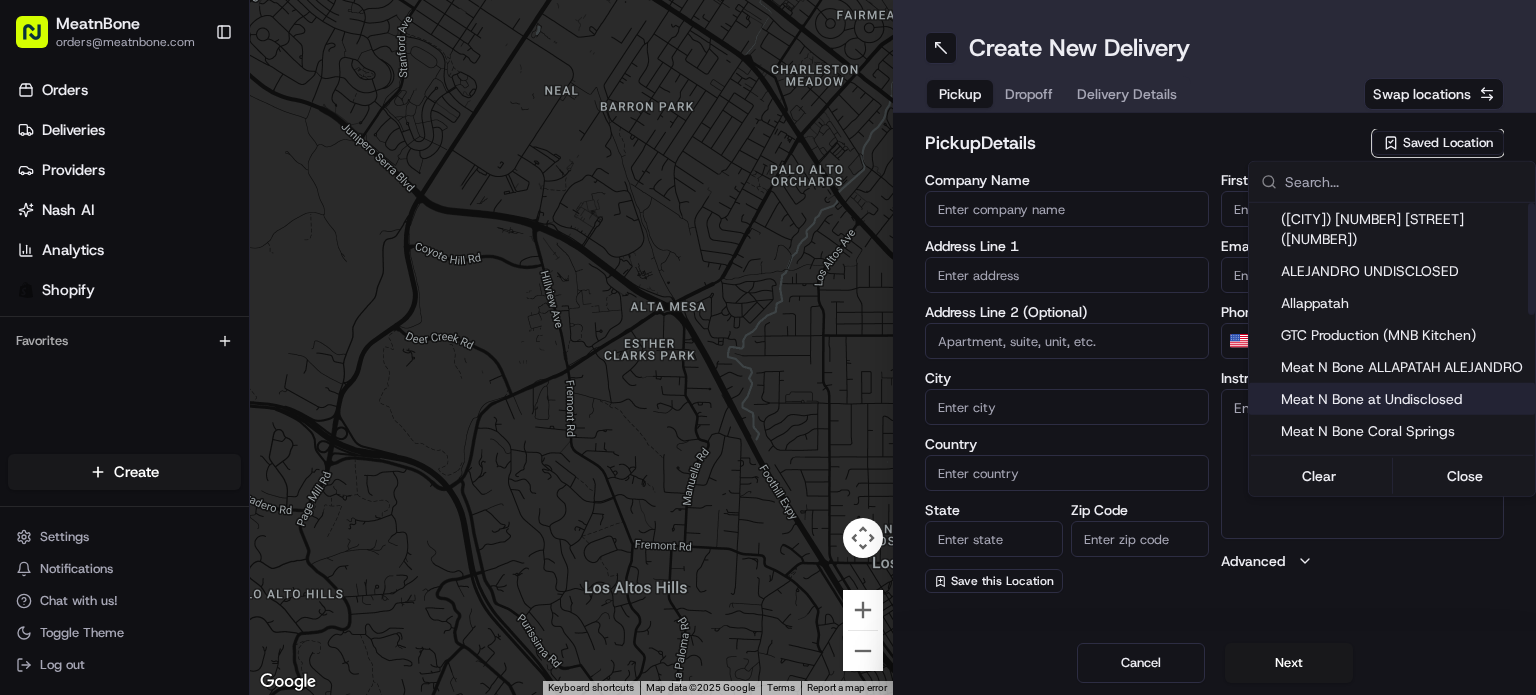 click on "Meat N Bone at Undisclosed" at bounding box center [1404, 399] 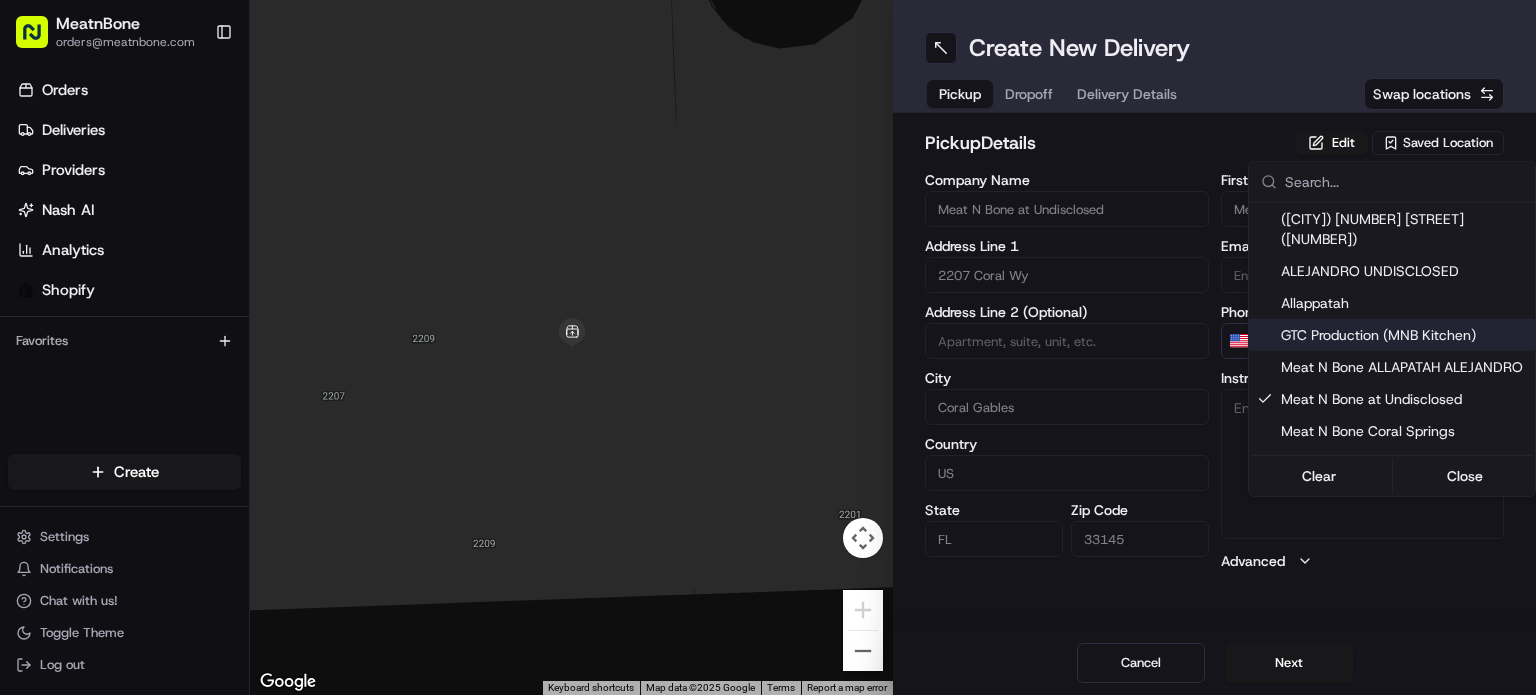 click on "Company Name Meat N Bone at Undisclosed Address Line 1 [NUMBER] [STREET] Address Line 2 (Optional) City [CITY] Country US" at bounding box center (768, 347) 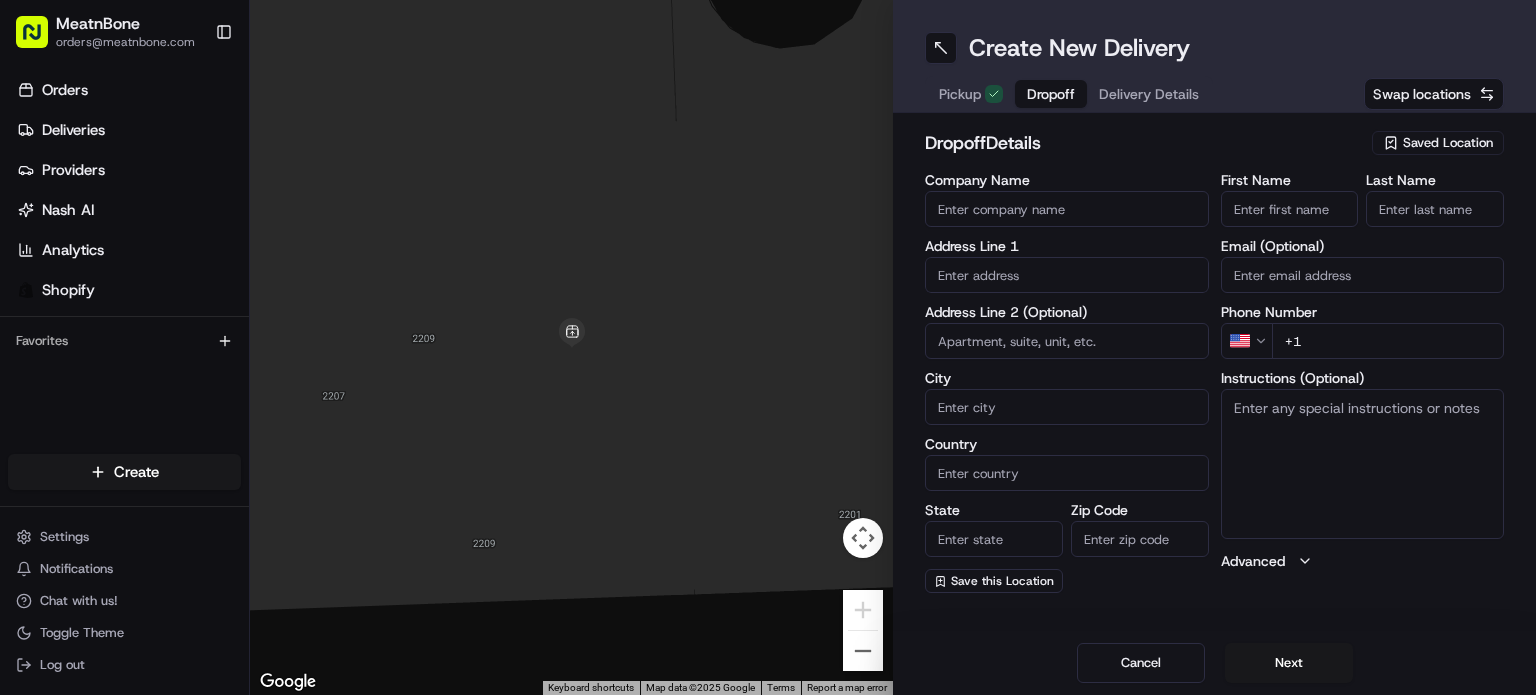 click on "Pickup Dropoff Delivery Details" at bounding box center [1069, 94] 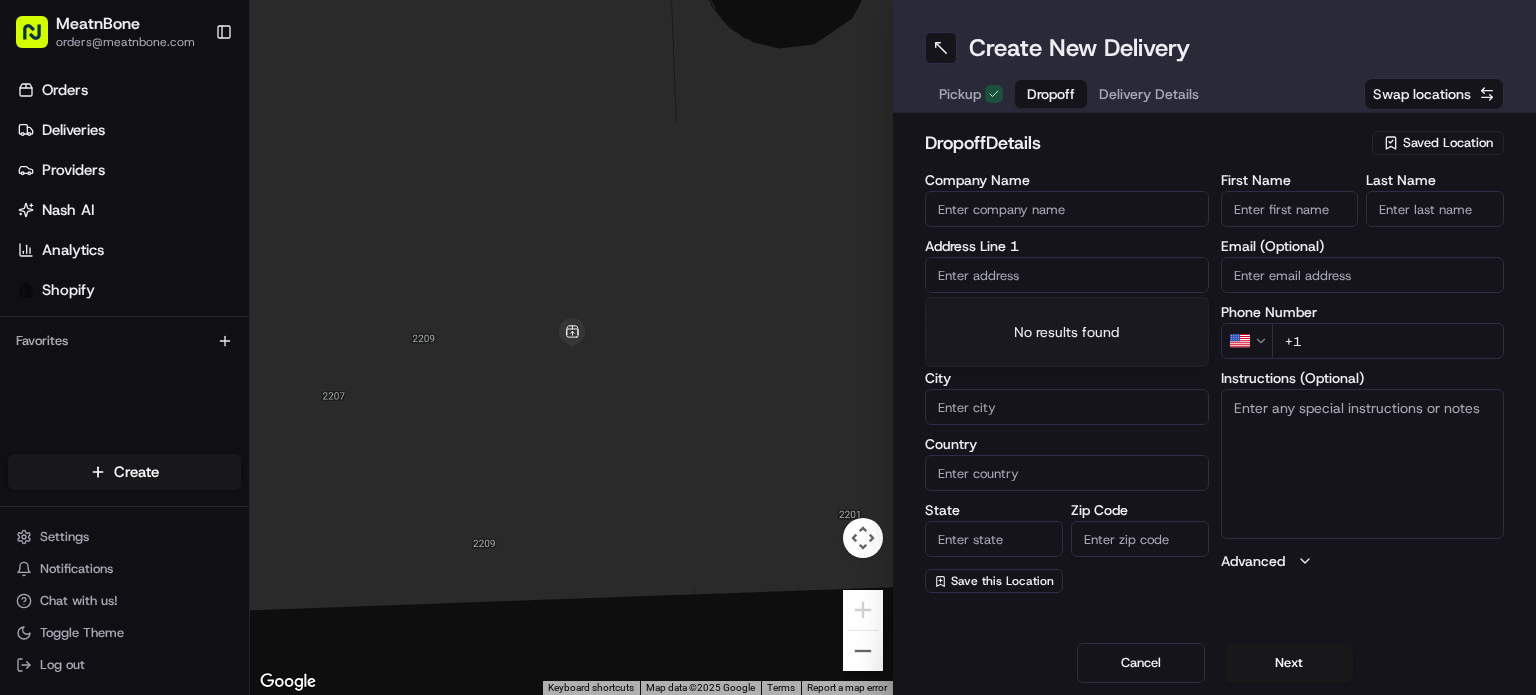 click at bounding box center (1067, 275) 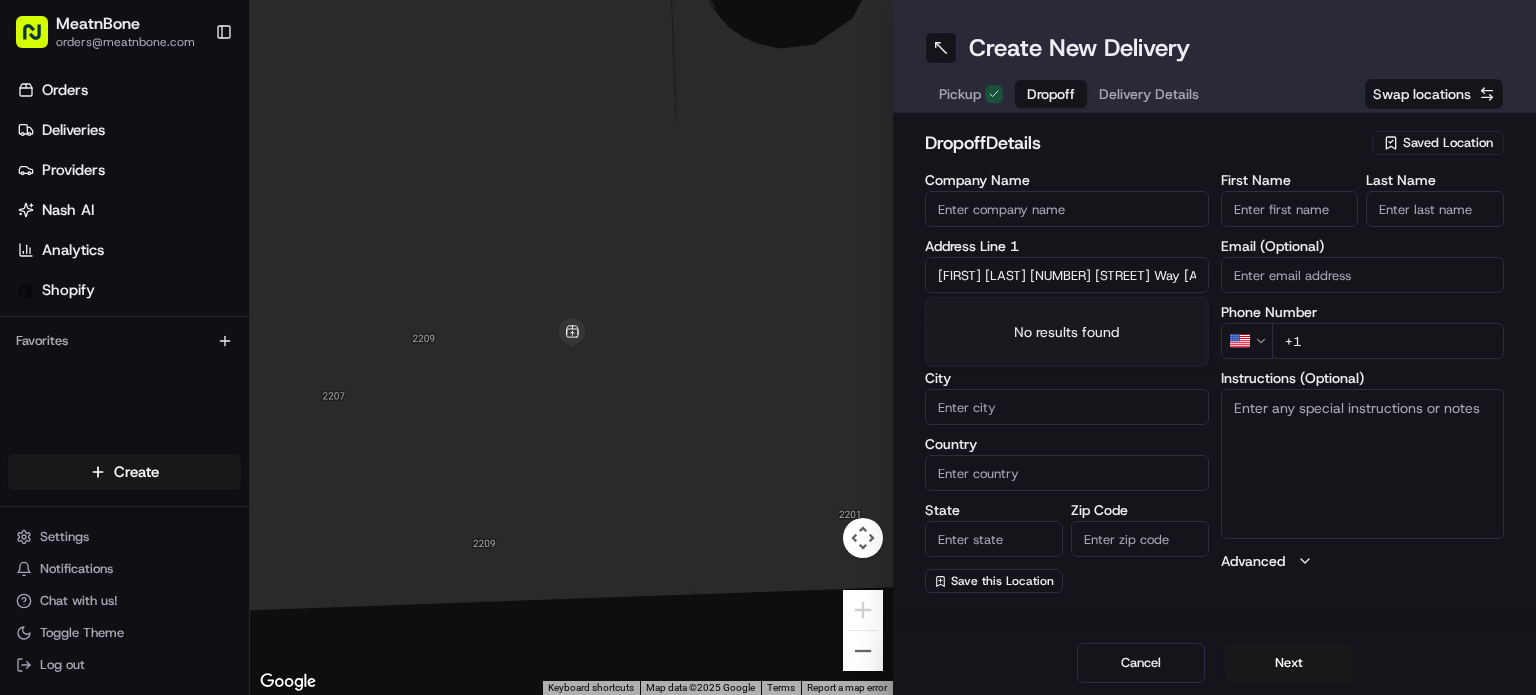 scroll, scrollTop: 0, scrollLeft: 292, axis: horizontal 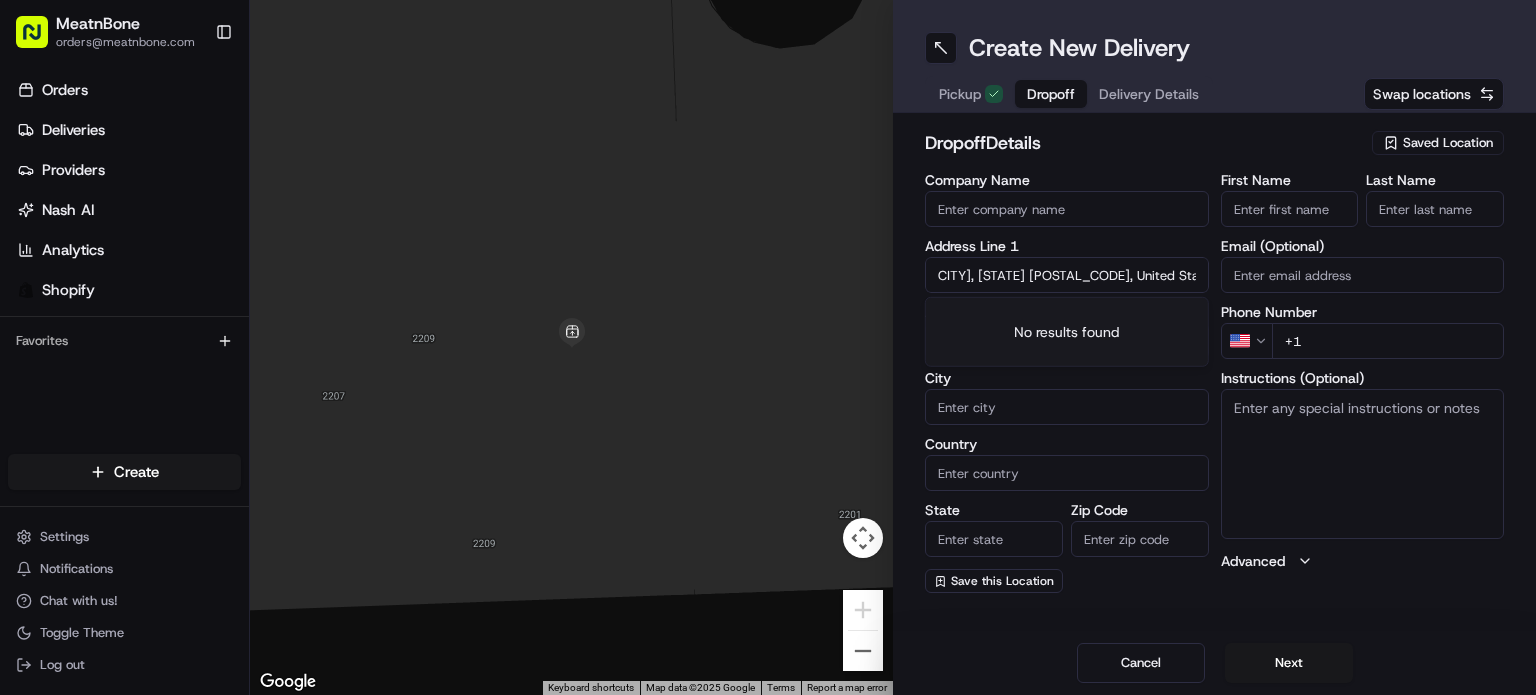 drag, startPoint x: 1087, startPoint y: 278, endPoint x: 1252, endPoint y: 283, distance: 165.07574 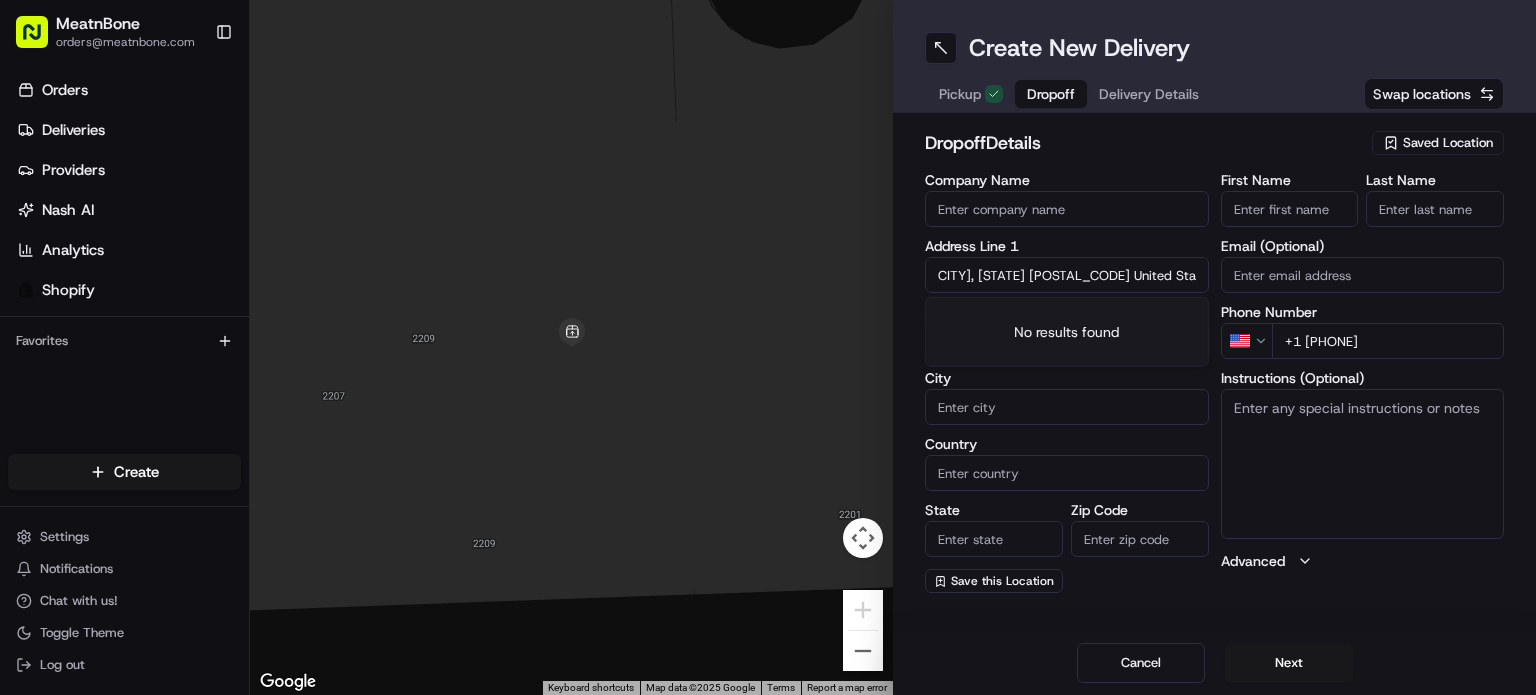 scroll, scrollTop: 0, scrollLeft: 0, axis: both 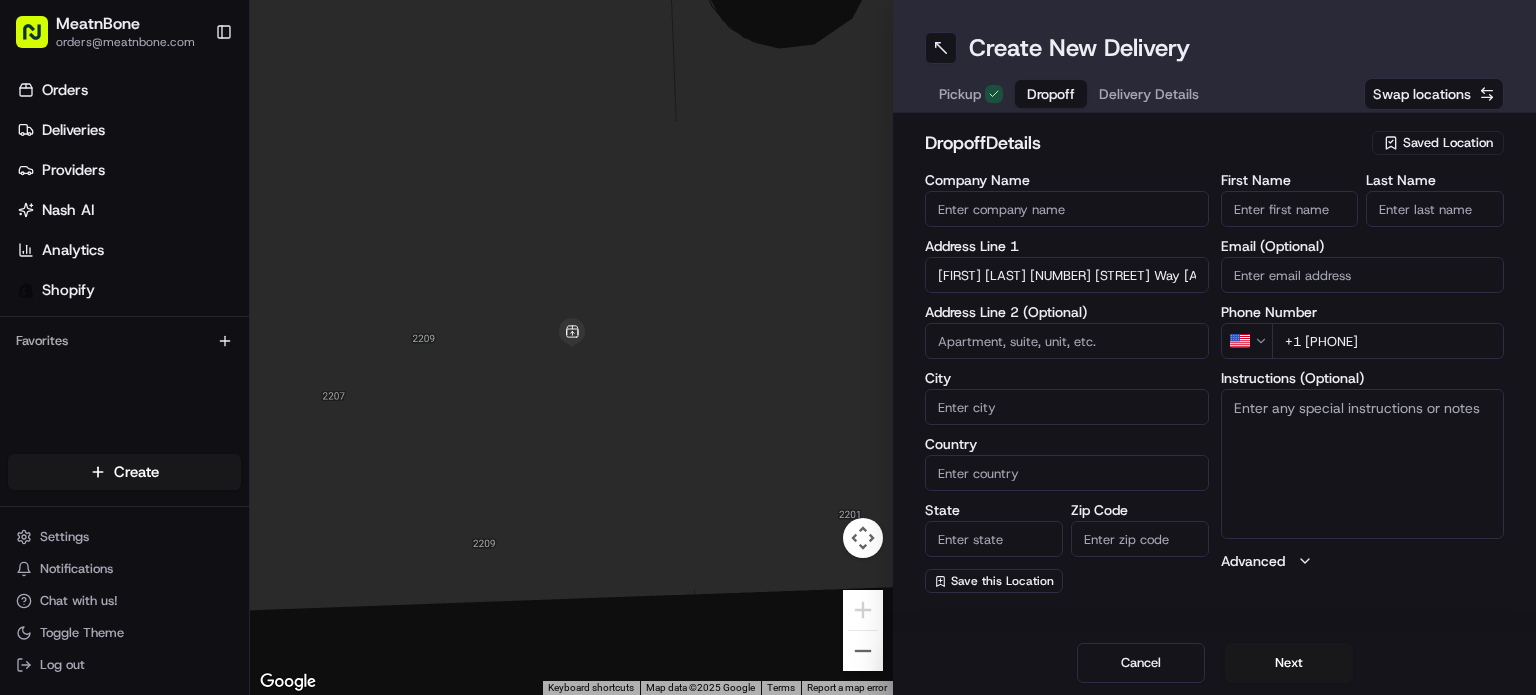 type on "+1 [PHONE]" 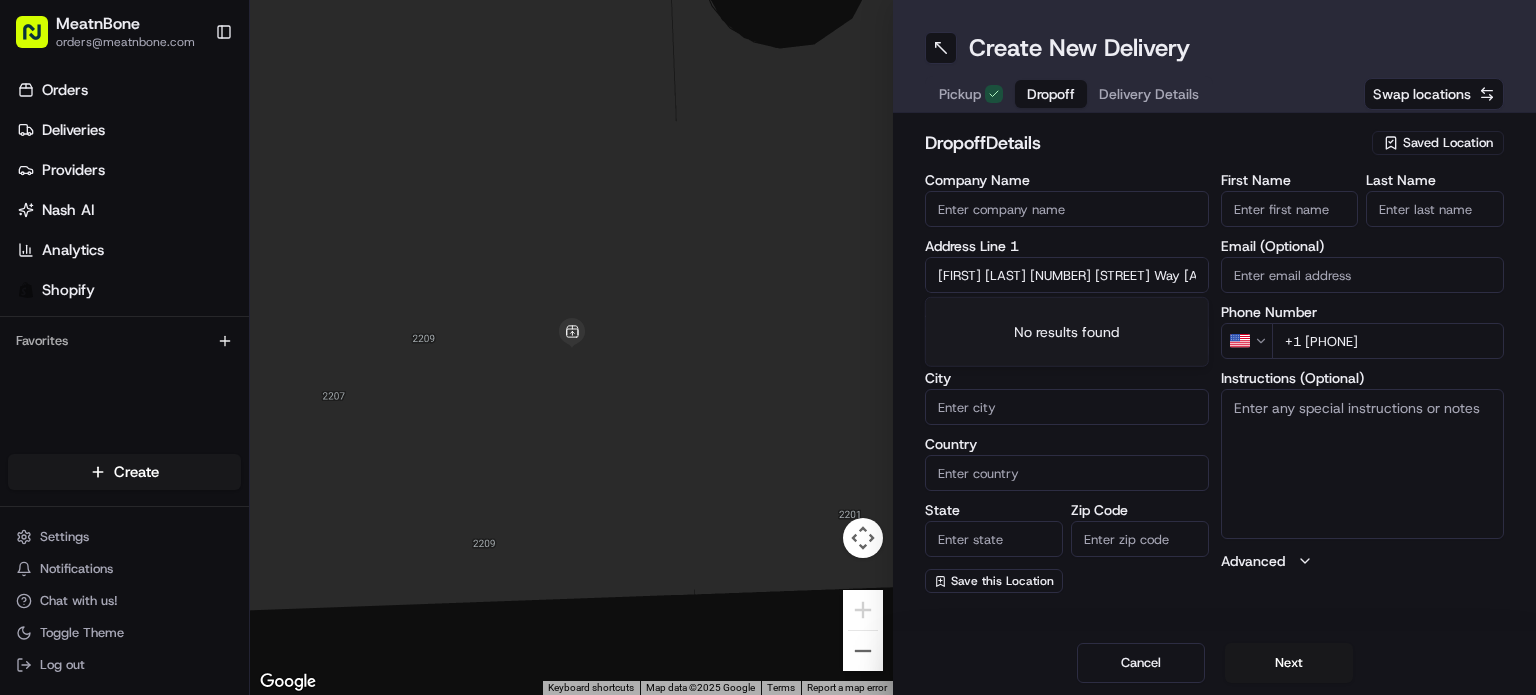 drag, startPoint x: 1016, startPoint y: 278, endPoint x: 780, endPoint y: 279, distance: 236.00212 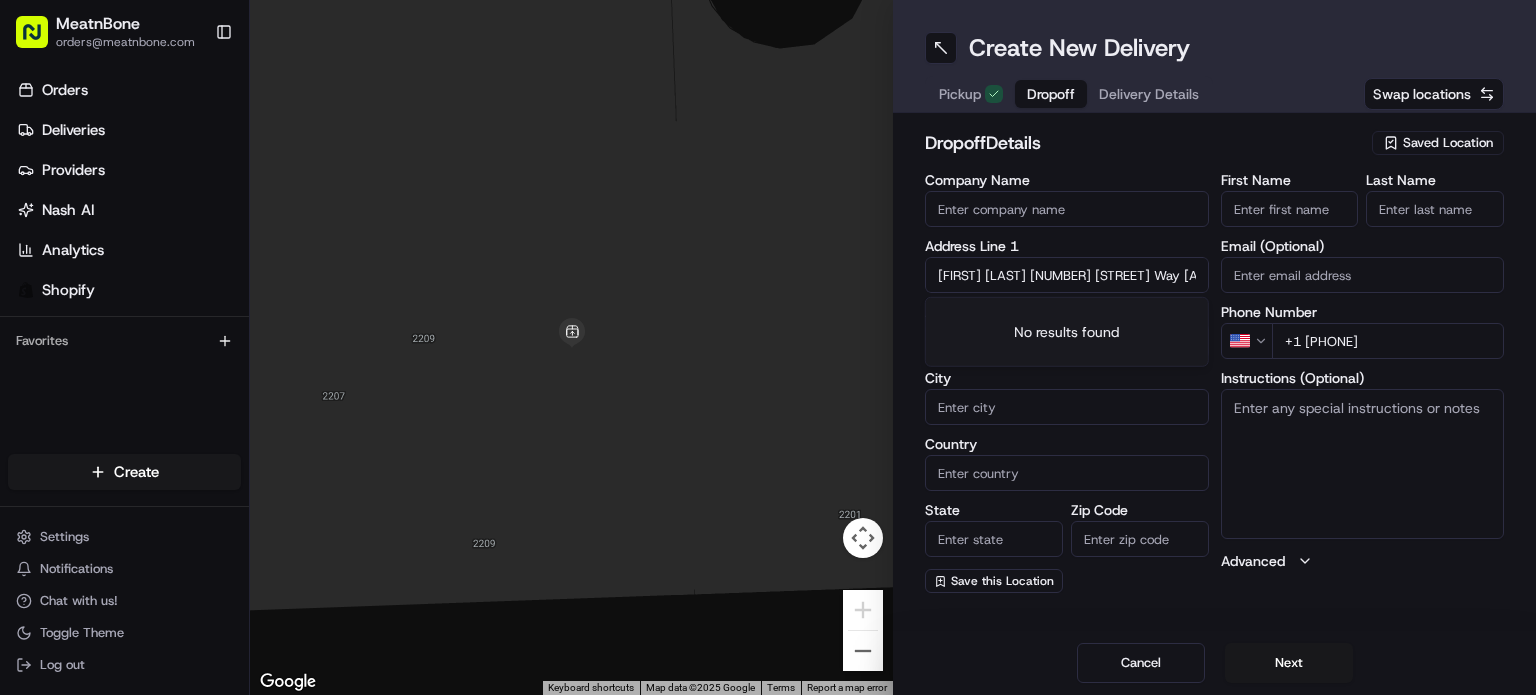 type on "[NUMBER] [STREET] Way [APT] [CITY] [STATE] [POSTAL_CODE] United States" 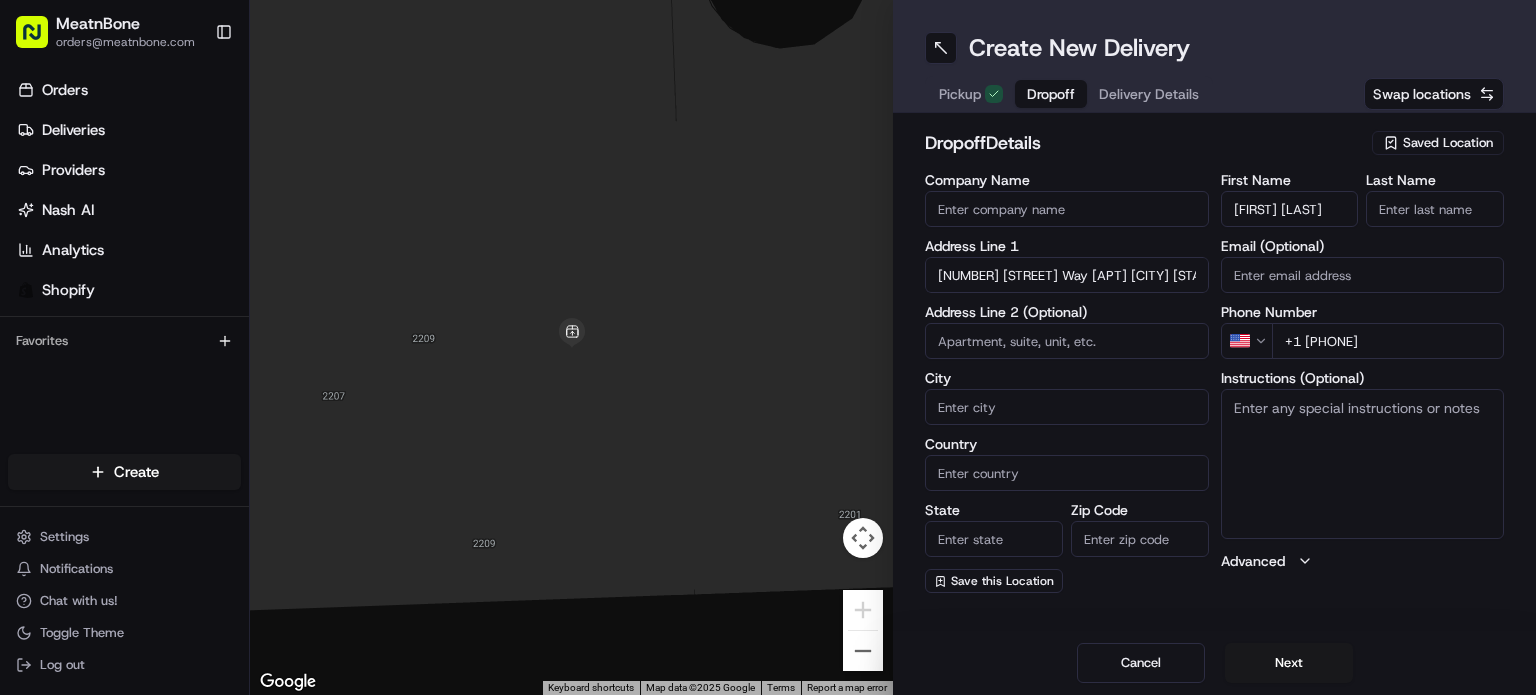 click on "[FIRST] [LAST]" at bounding box center (1290, 209) 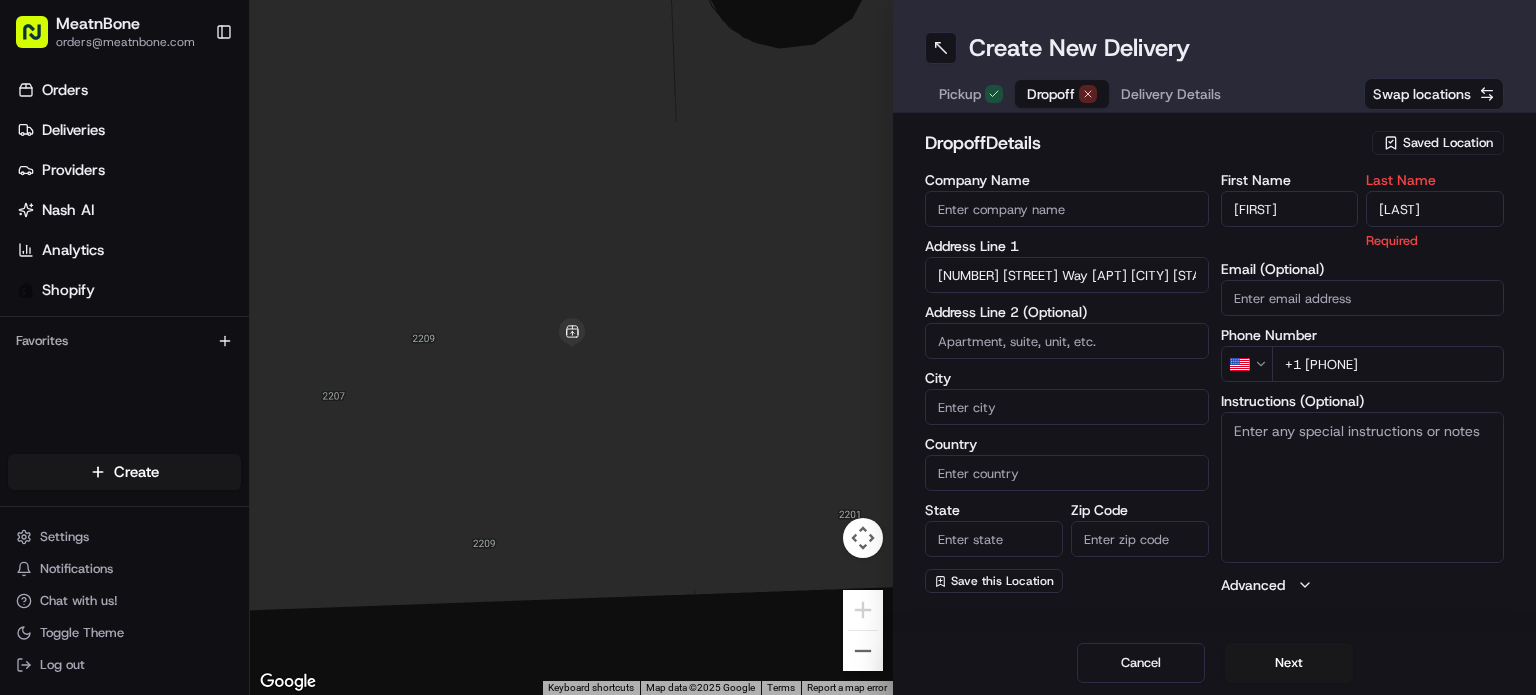 type on "[LAST]" 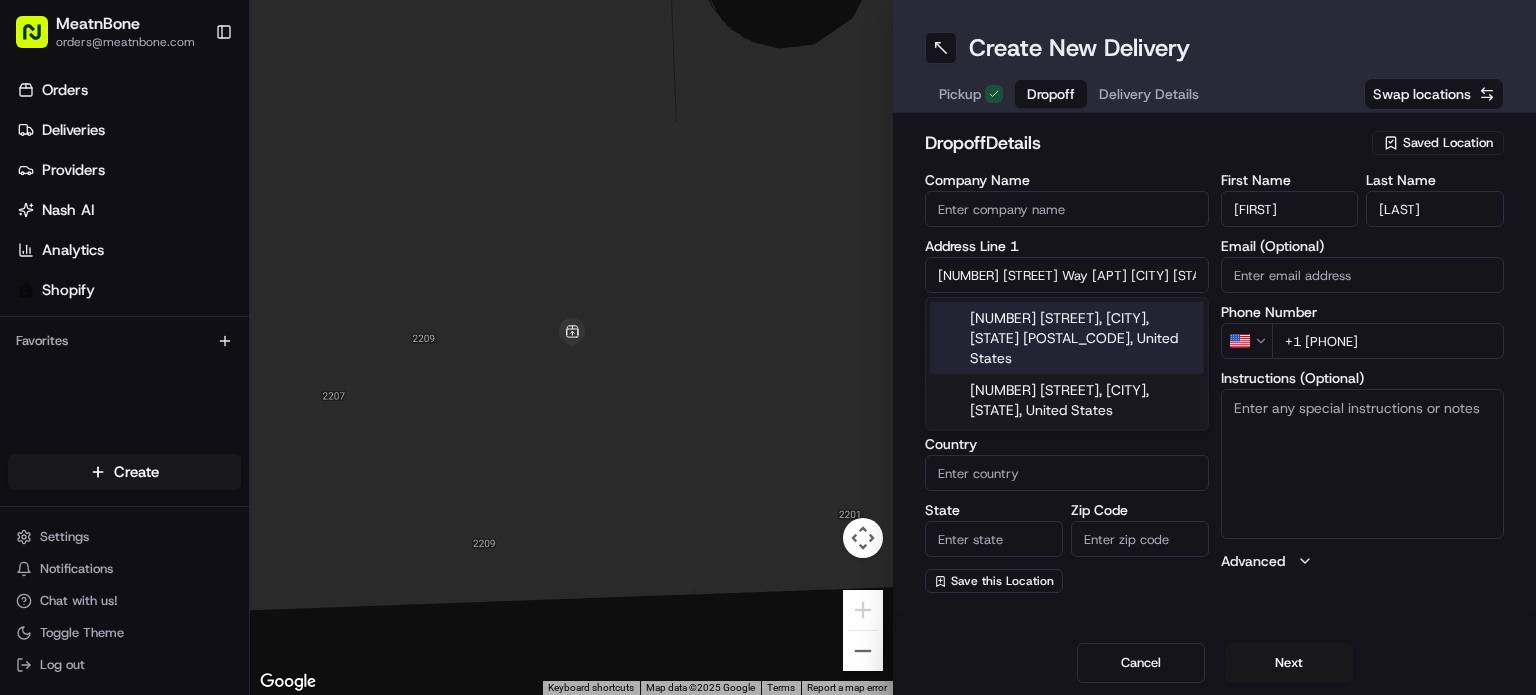 click on "[NUMBER] [STREET], [CITY], [STATE] [POSTAL_CODE], United States" at bounding box center (1067, 338) 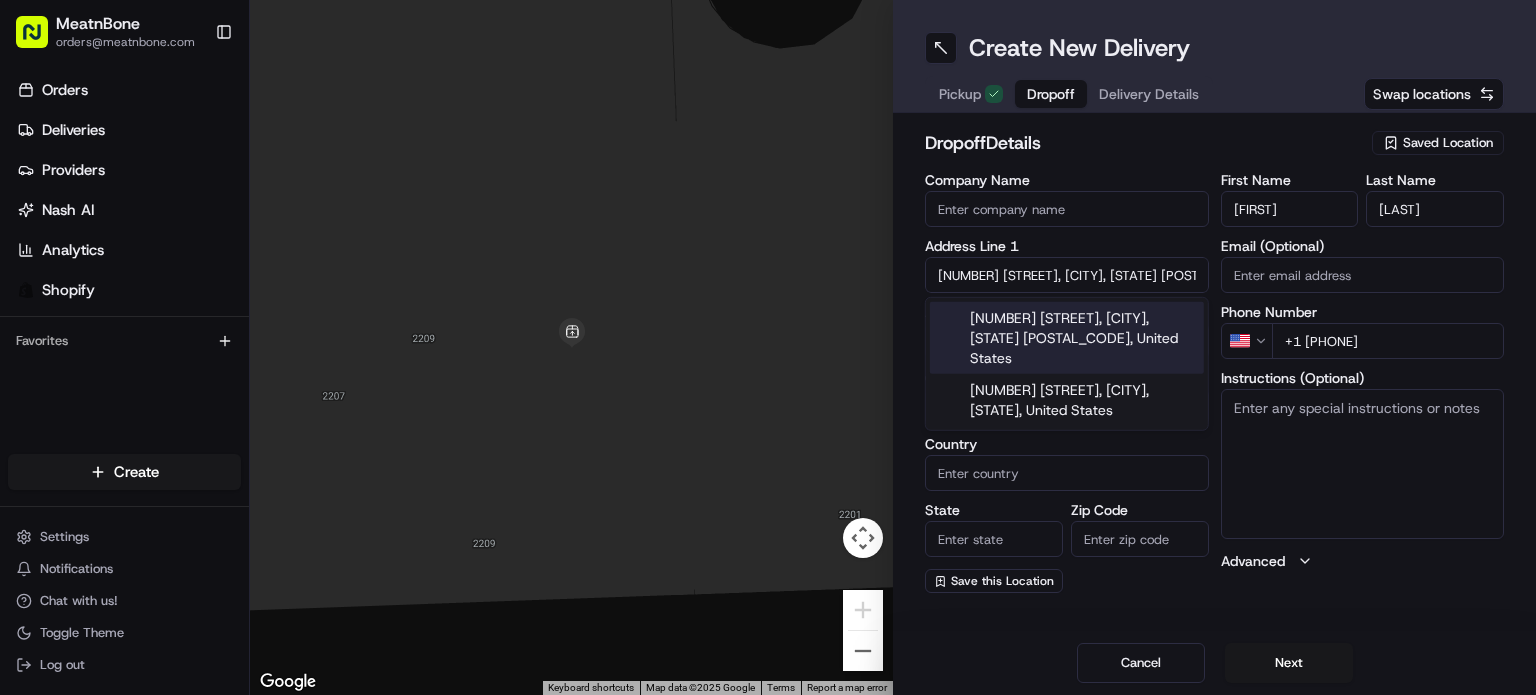 type on "[NUMBER] [STREET] Way APT [APT], [CITY], [STATE] [POSTAL_CODE], USA" 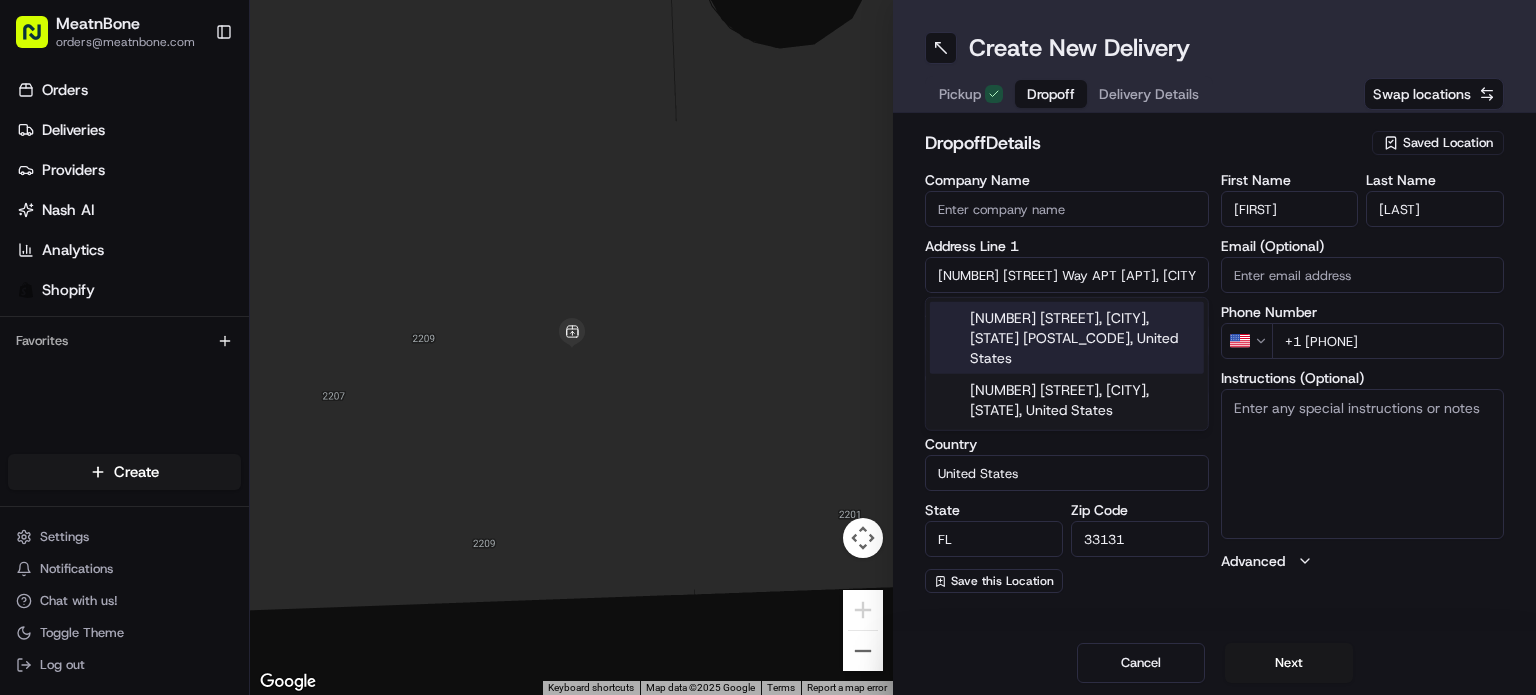 type on "[NUMBER] [STREET] Way" 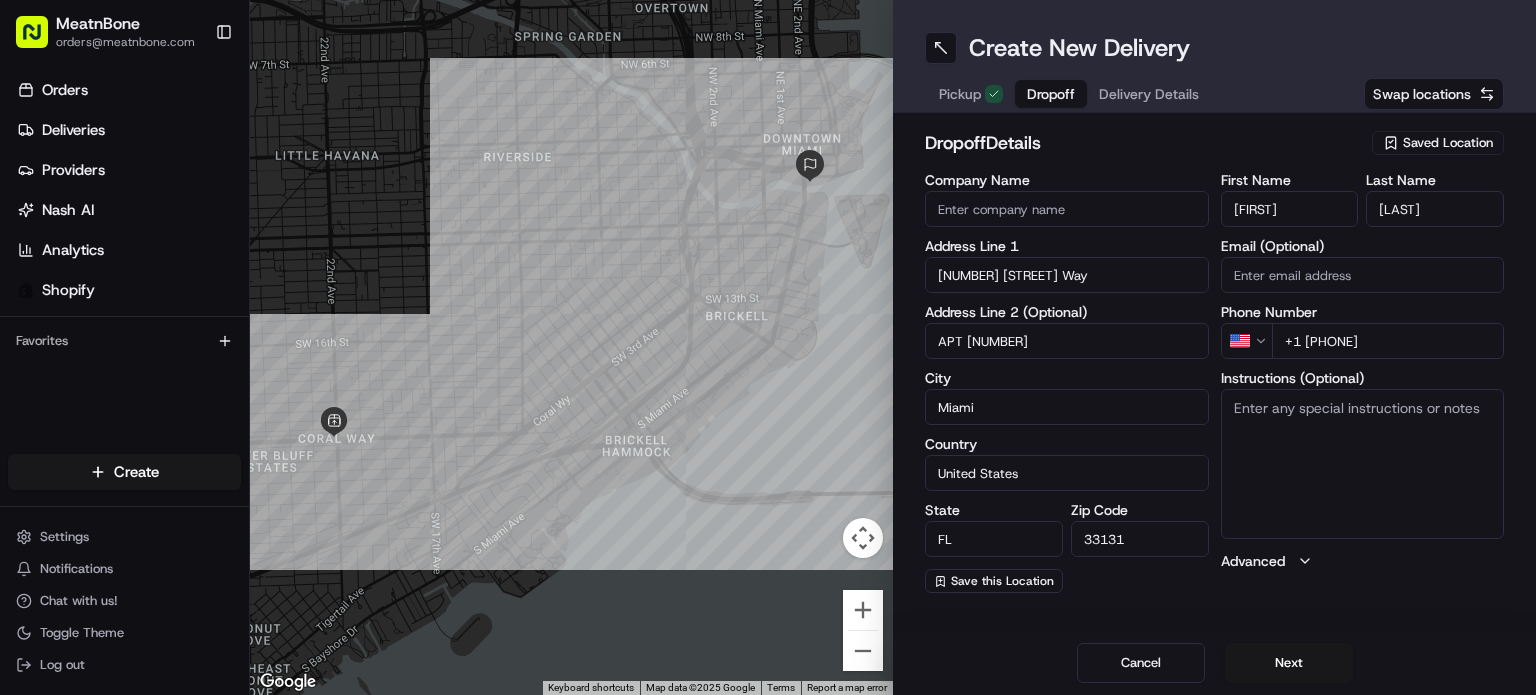 click on "Instructions (Optional)" at bounding box center (1363, 464) 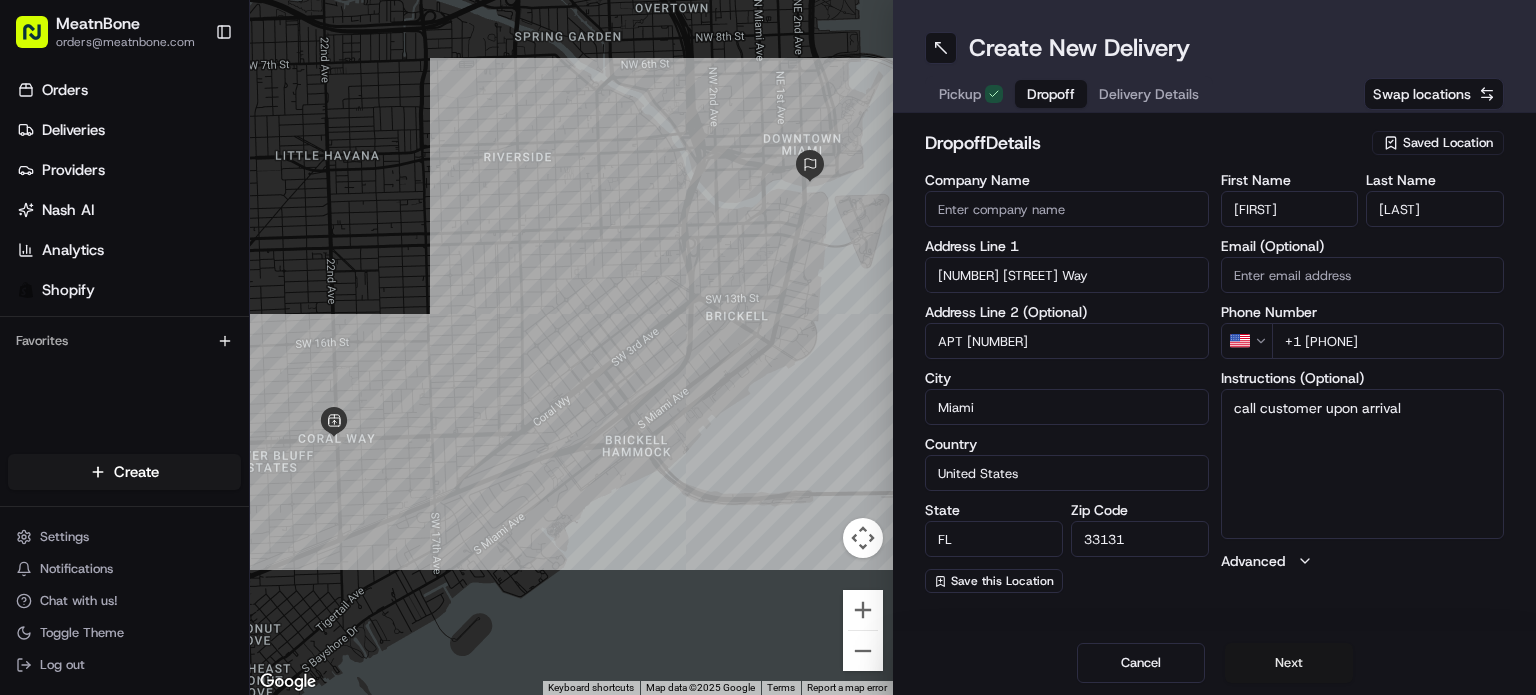 type on "call customer upon arrival" 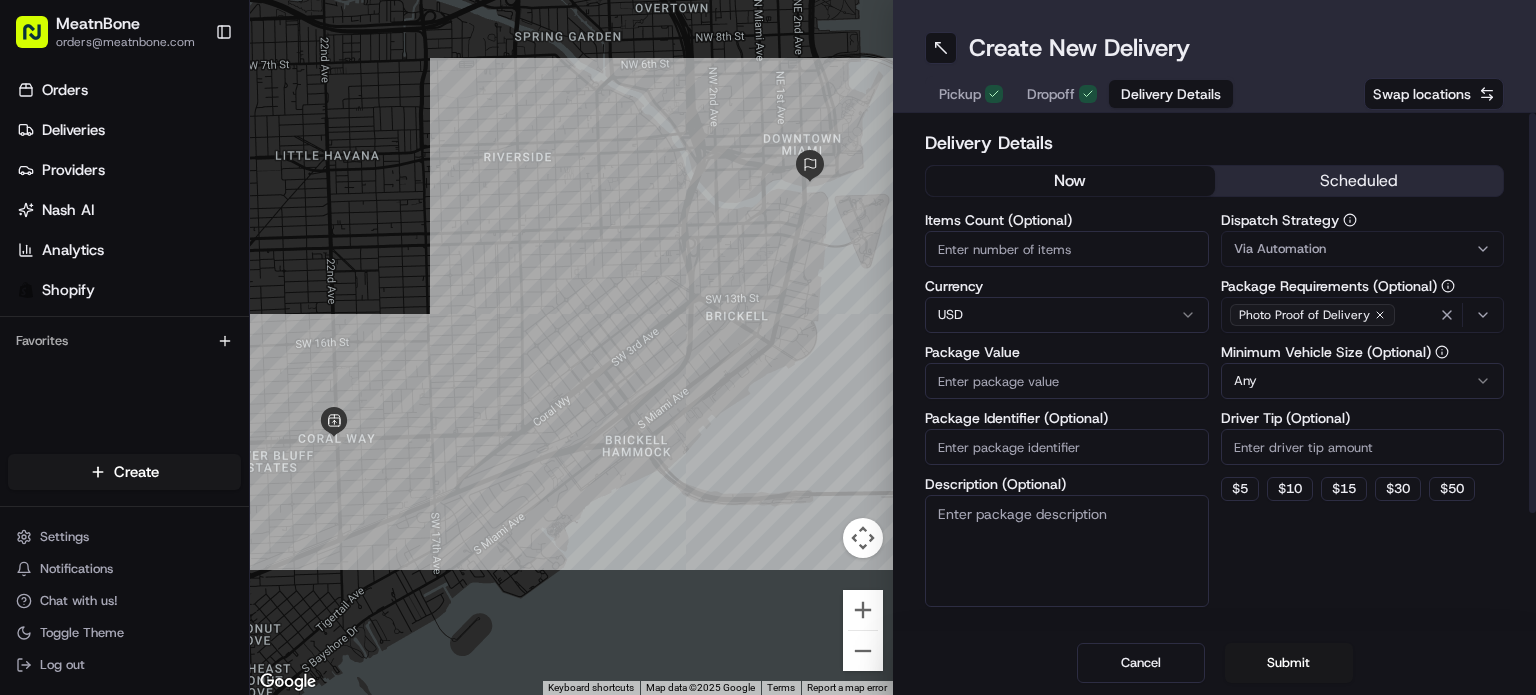 click on "Items Count (Optional)" at bounding box center (1067, 249) 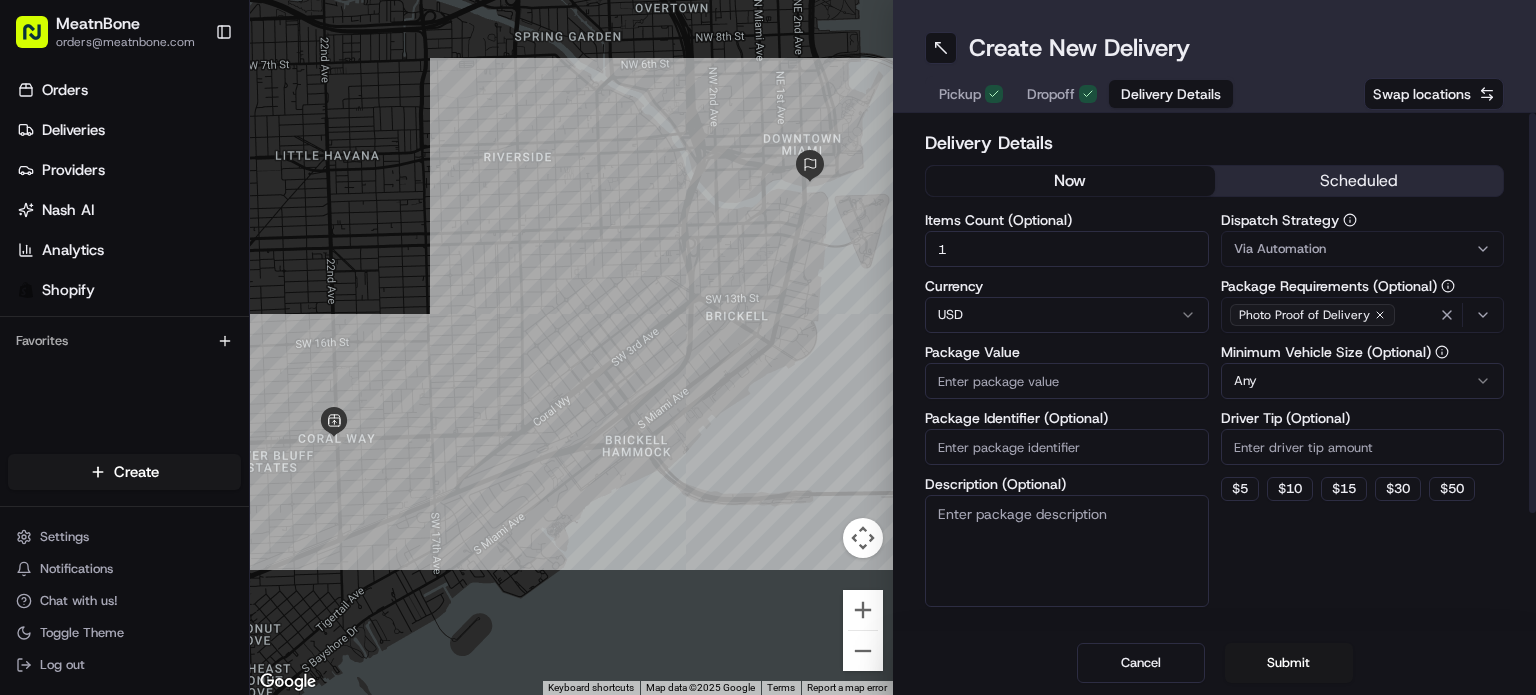 type on "1" 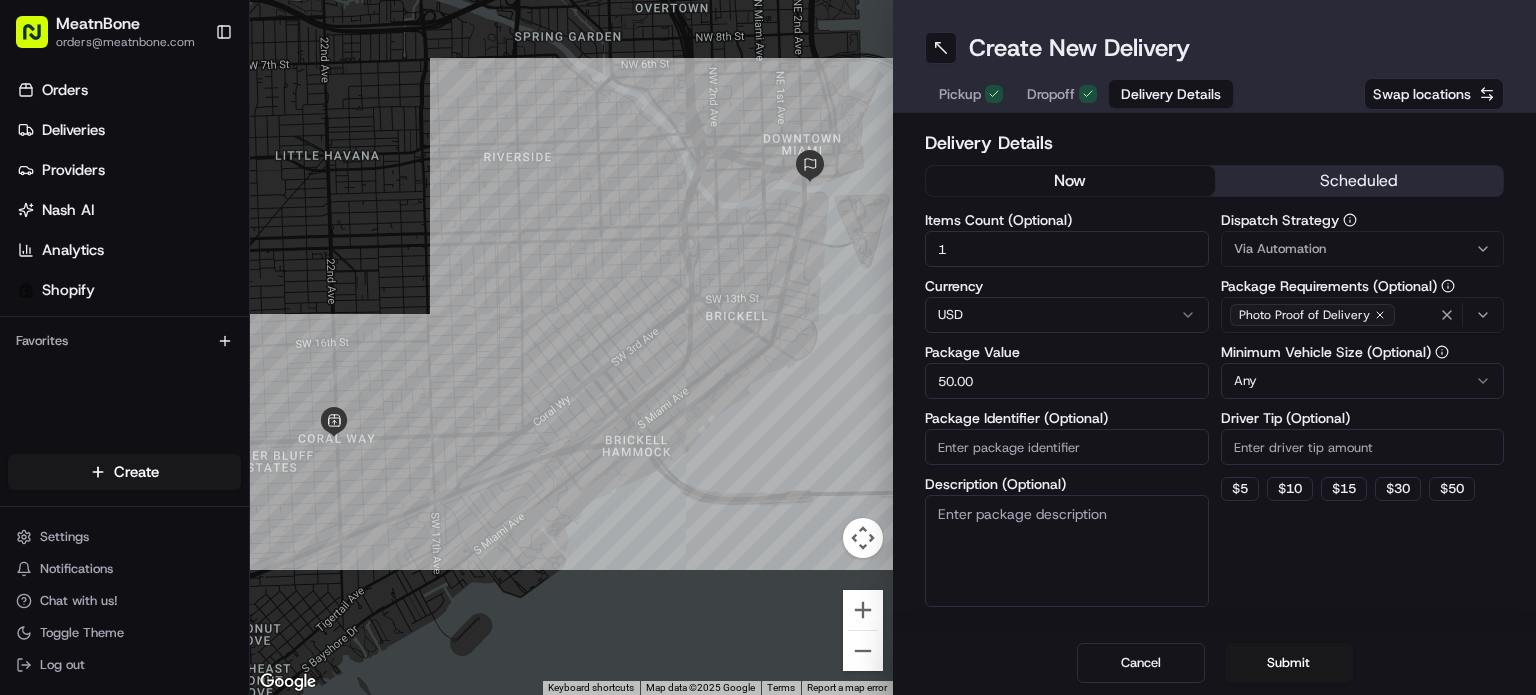 type on "50.00" 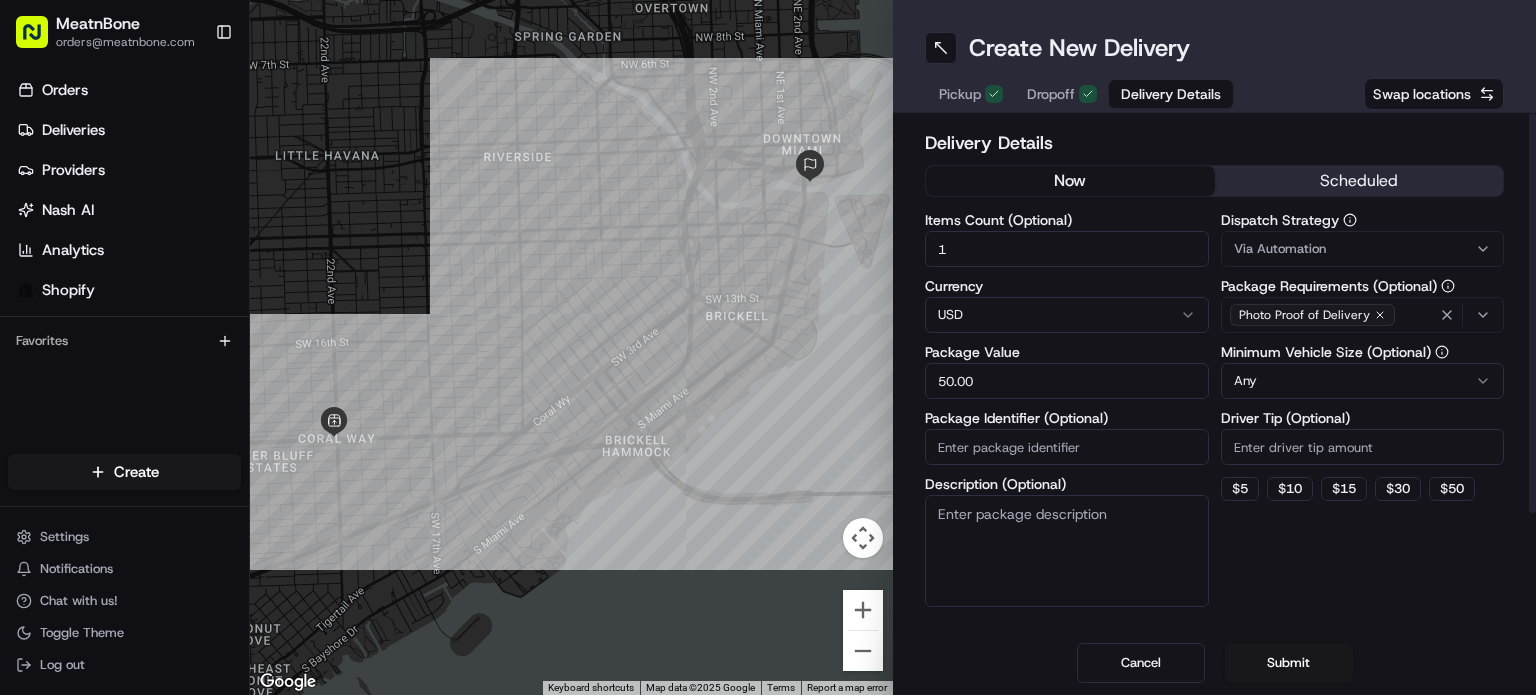click on "Package Identifier (Optional)" at bounding box center (1067, 418) 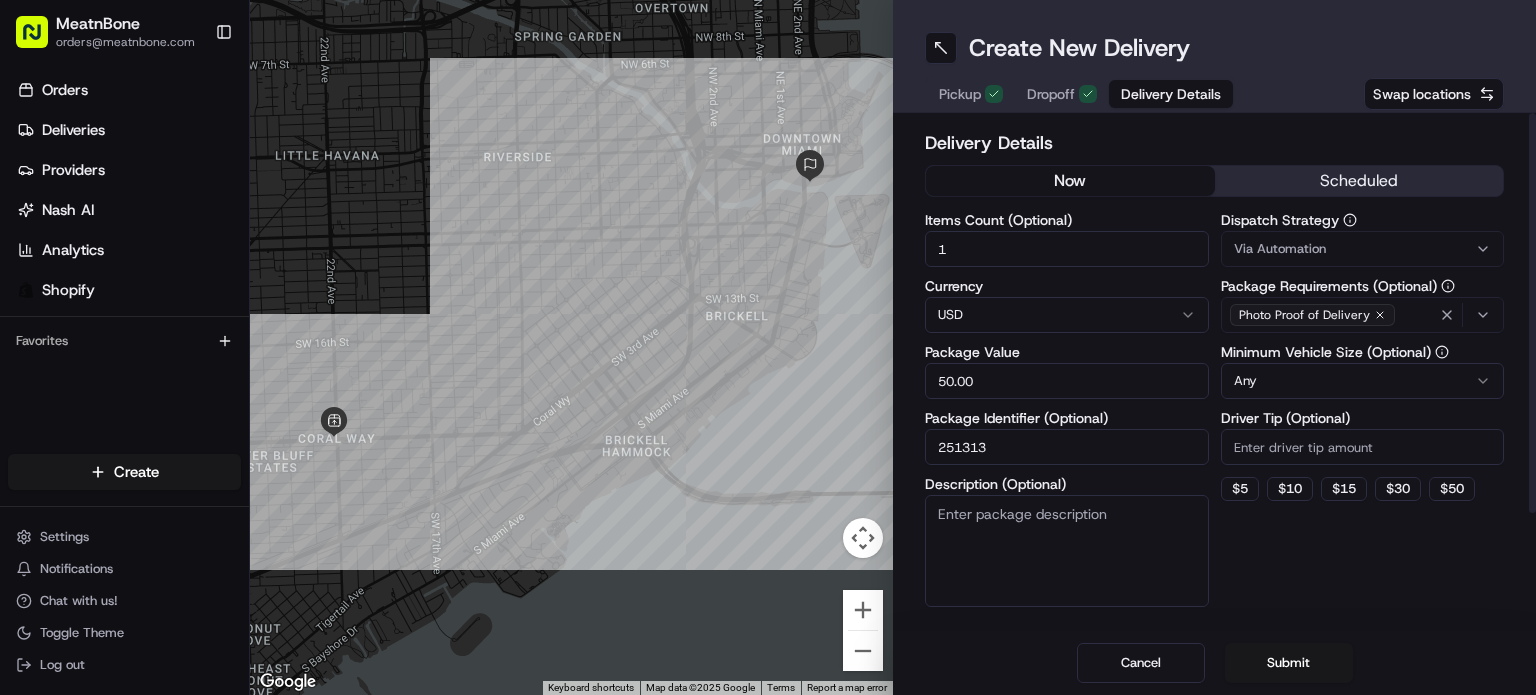 type on "251313" 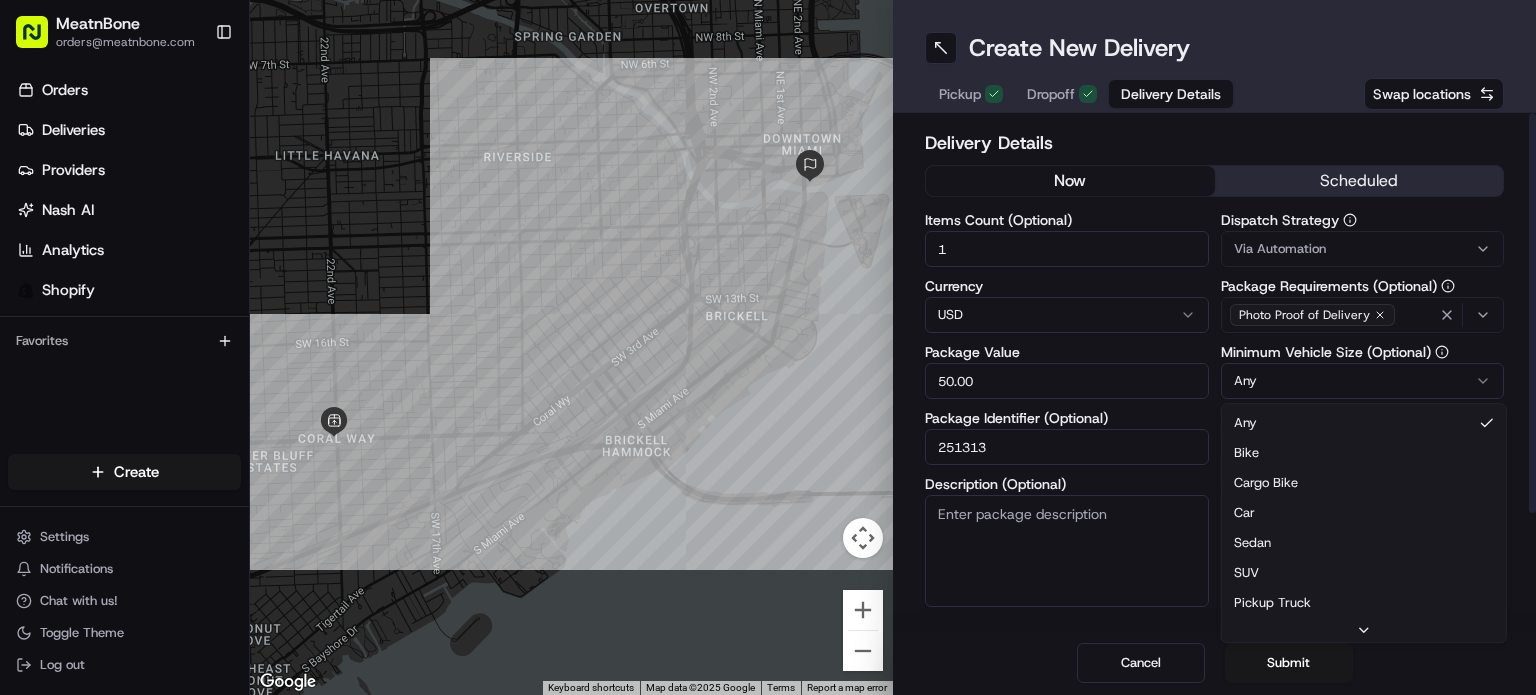 click on "Package Identifier (Optional) [NUMBER] Description (Optional) Any Any $" at bounding box center [768, 347] 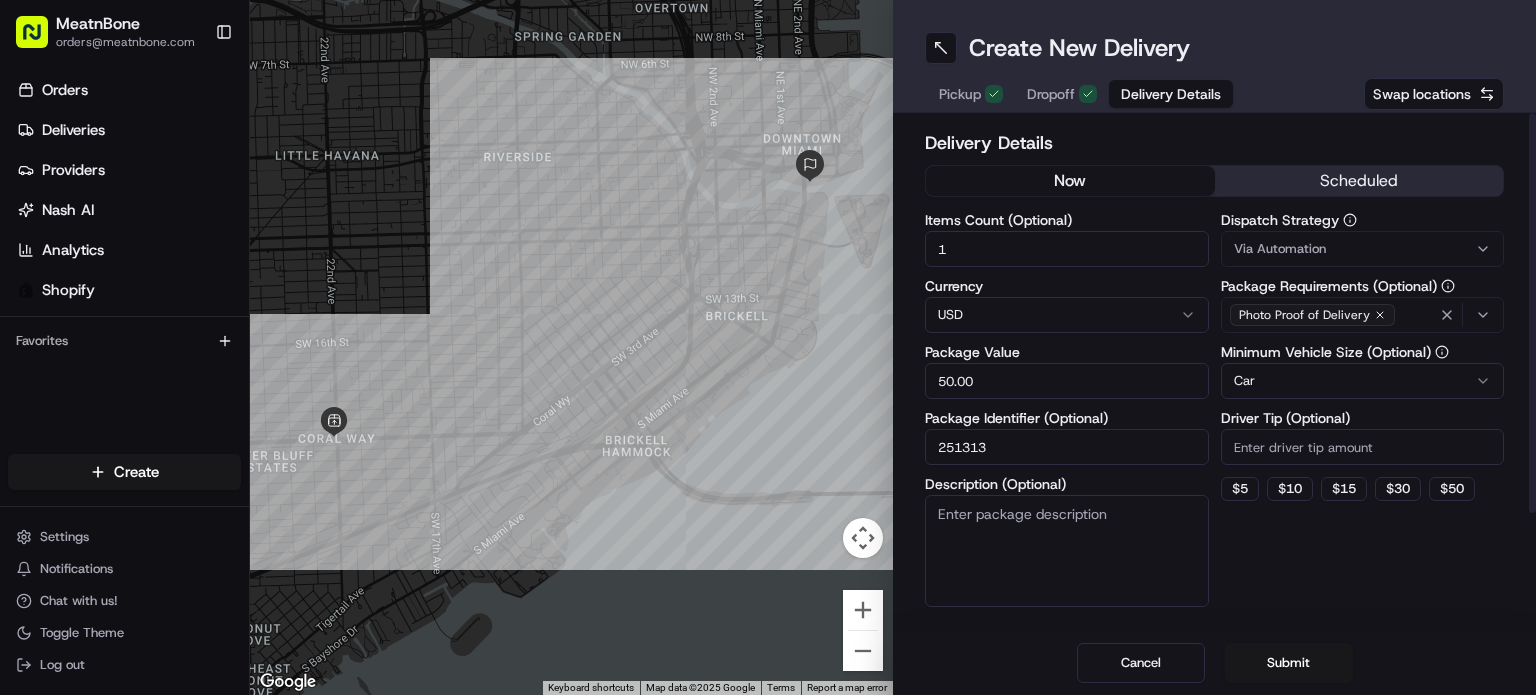 click on "Driver Tip (Optional)" at bounding box center (1363, 447) 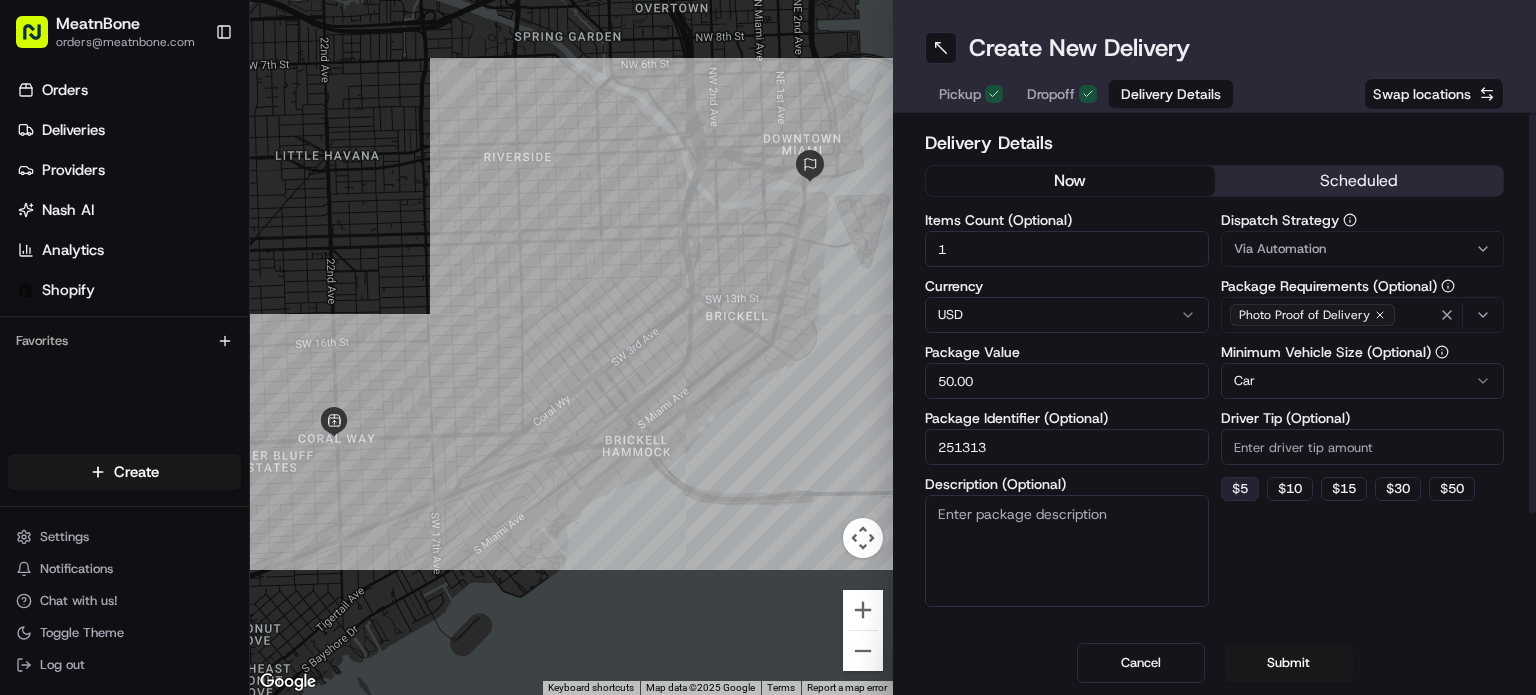 click on "$ 5" at bounding box center [1240, 489] 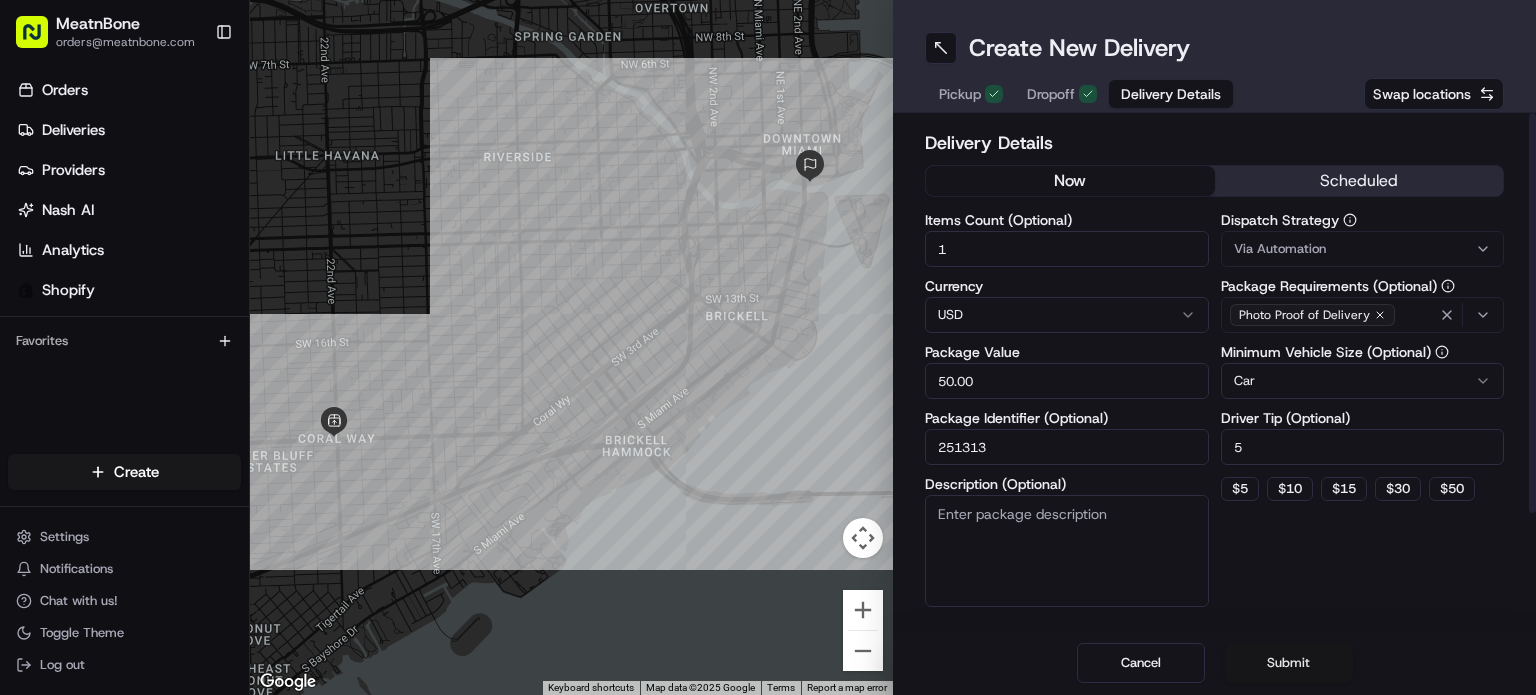 click on "Submit" at bounding box center (1289, 663) 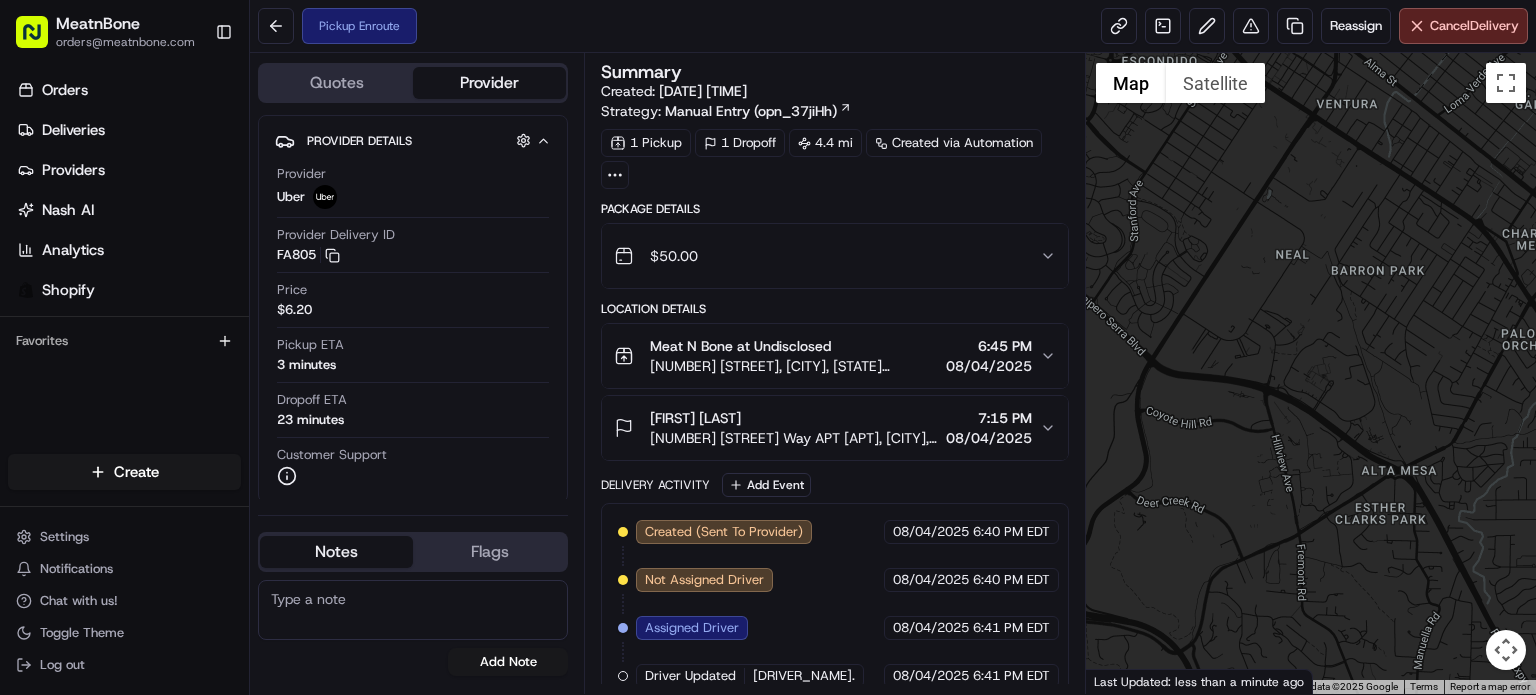 drag, startPoint x: 1359, startPoint y: 406, endPoint x: 1340, endPoint y: 516, distance: 111.62885 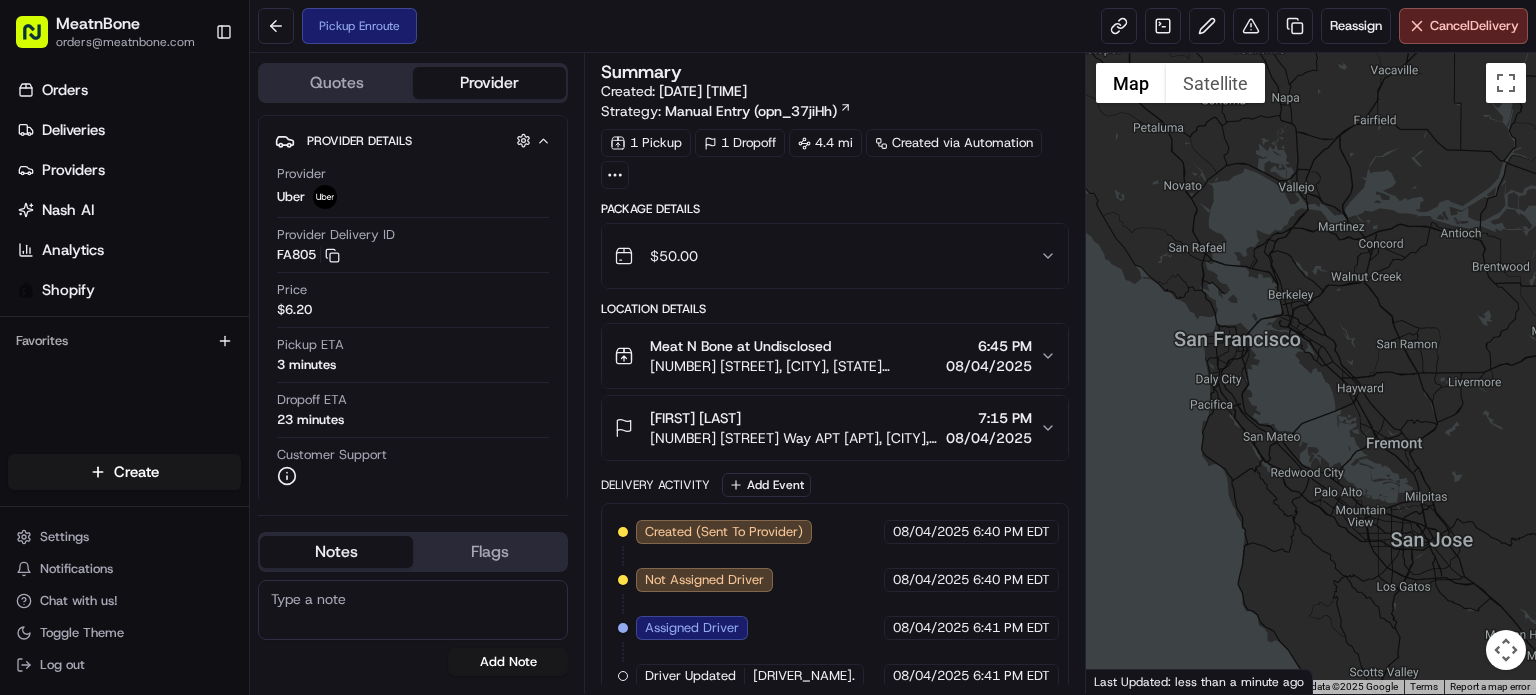 click at bounding box center [1506, 650] 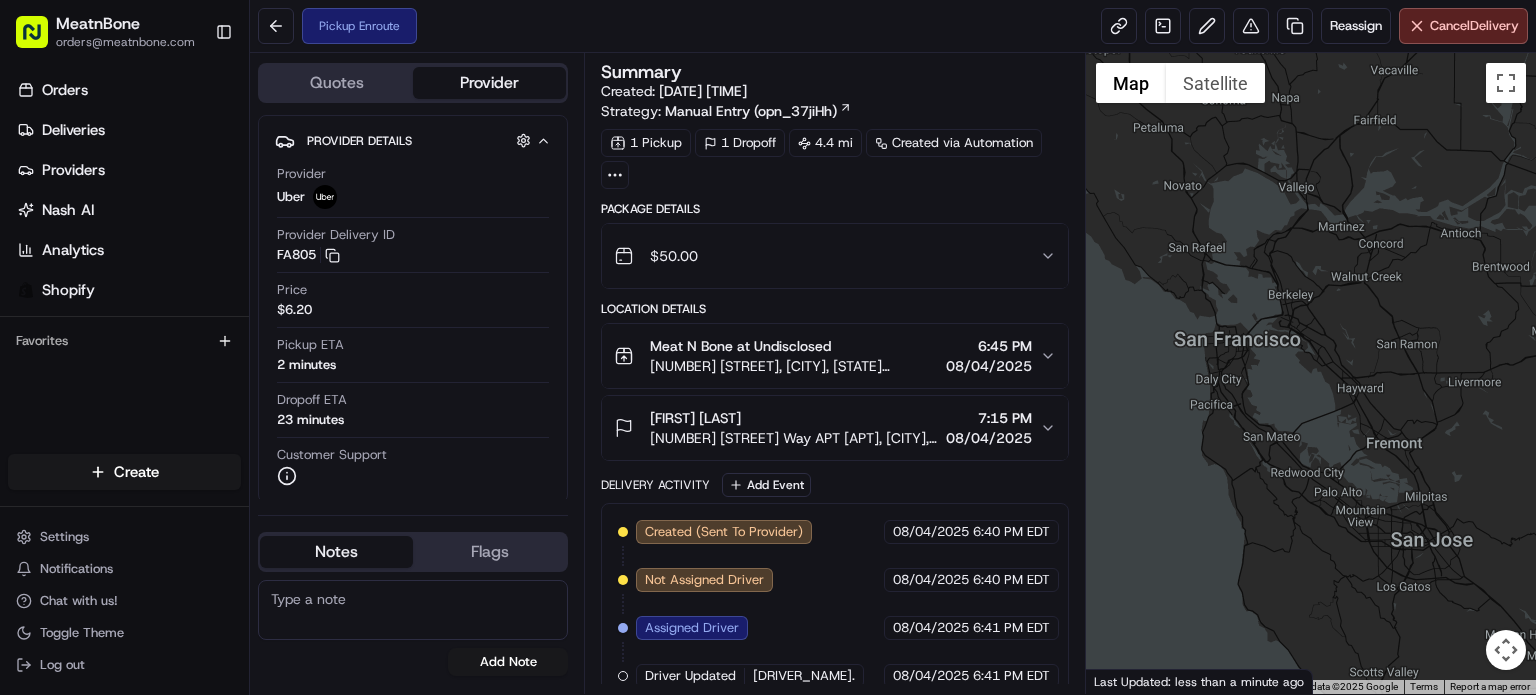 drag, startPoint x: 1409, startPoint y: 287, endPoint x: 684, endPoint y: -111, distance: 827.0605 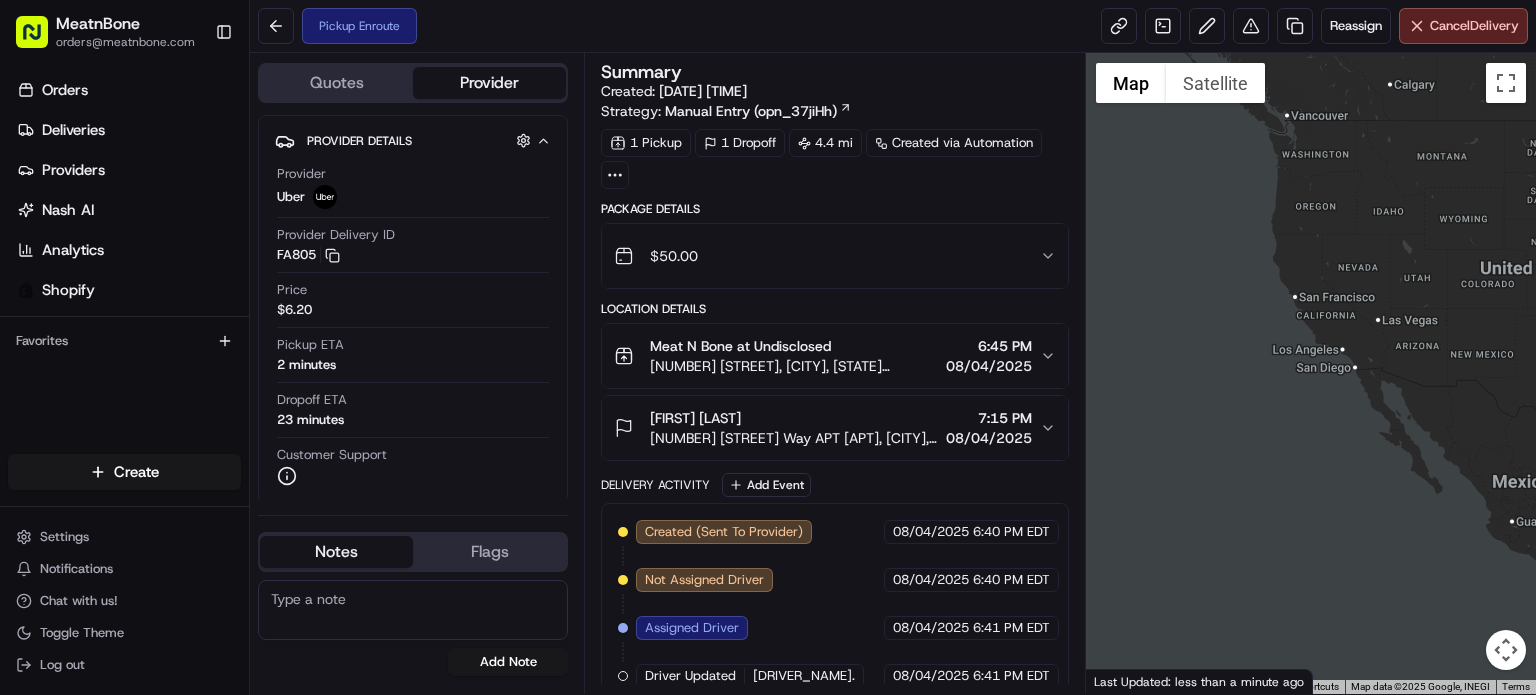drag, startPoint x: 1487, startPoint y: 440, endPoint x: 1041, endPoint y: 320, distance: 461.86145 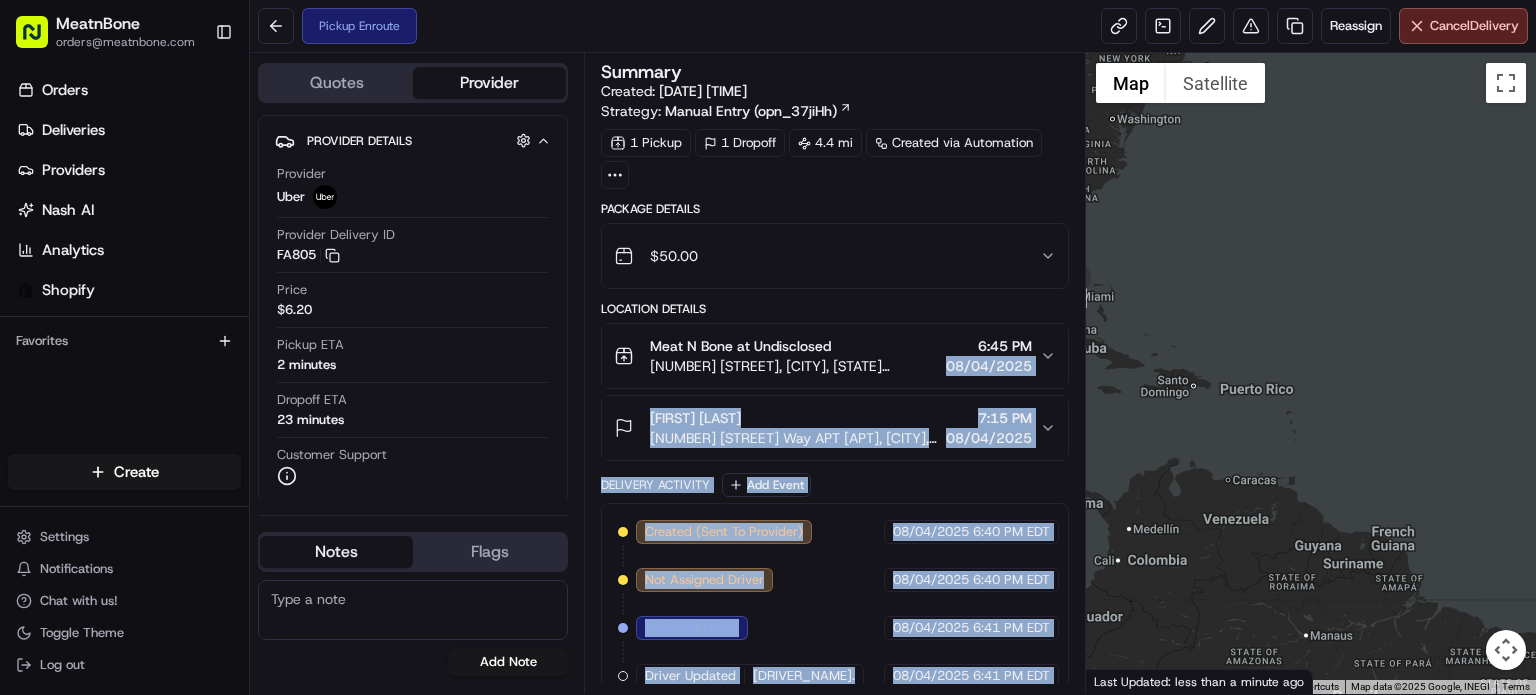 drag, startPoint x: 1127, startPoint y: 335, endPoint x: 1291, endPoint y: 376, distance: 169.04733 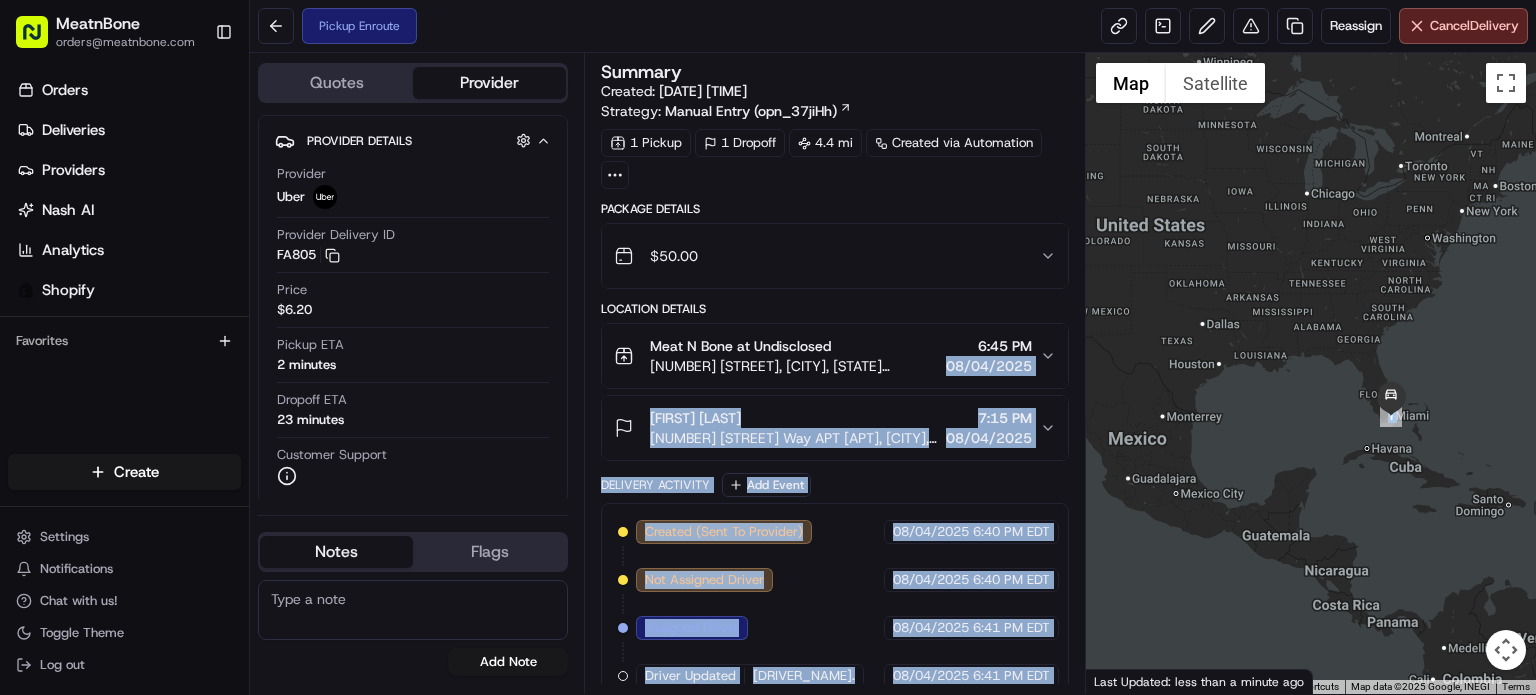 drag, startPoint x: 1174, startPoint y: 330, endPoint x: 1480, endPoint y: 439, distance: 324.8338 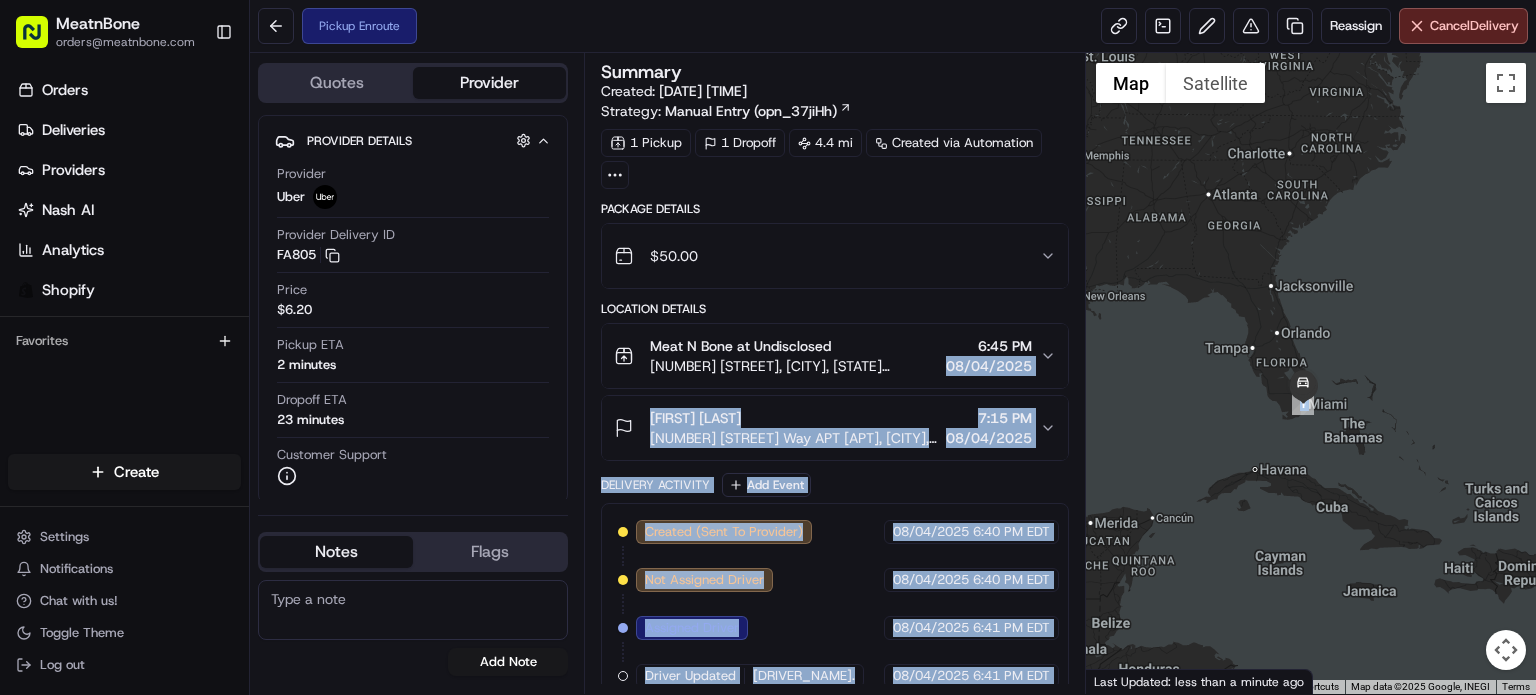 drag, startPoint x: 1225, startPoint y: 359, endPoint x: 1264, endPoint y: 391, distance: 50.447994 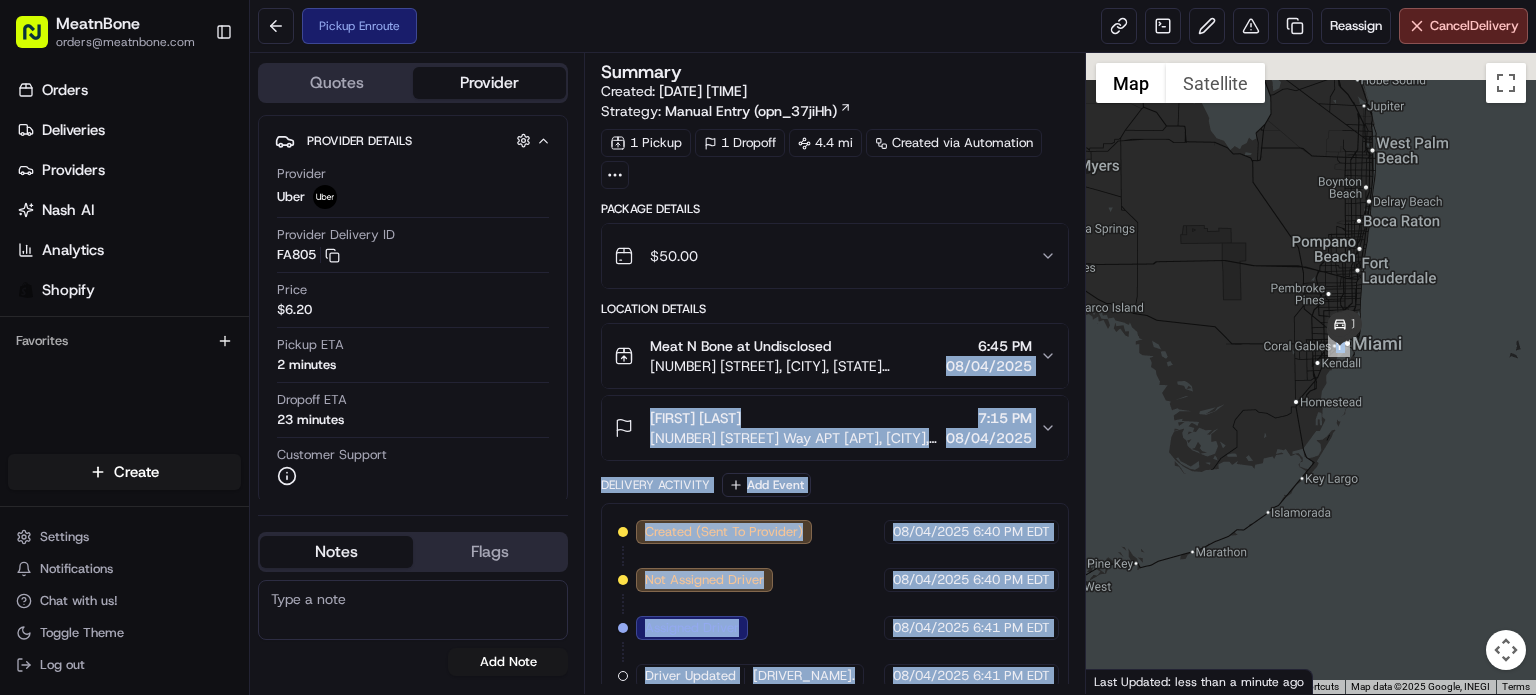 drag, startPoint x: 1511, startPoint y: 295, endPoint x: 1350, endPoint y: 407, distance: 196.12495 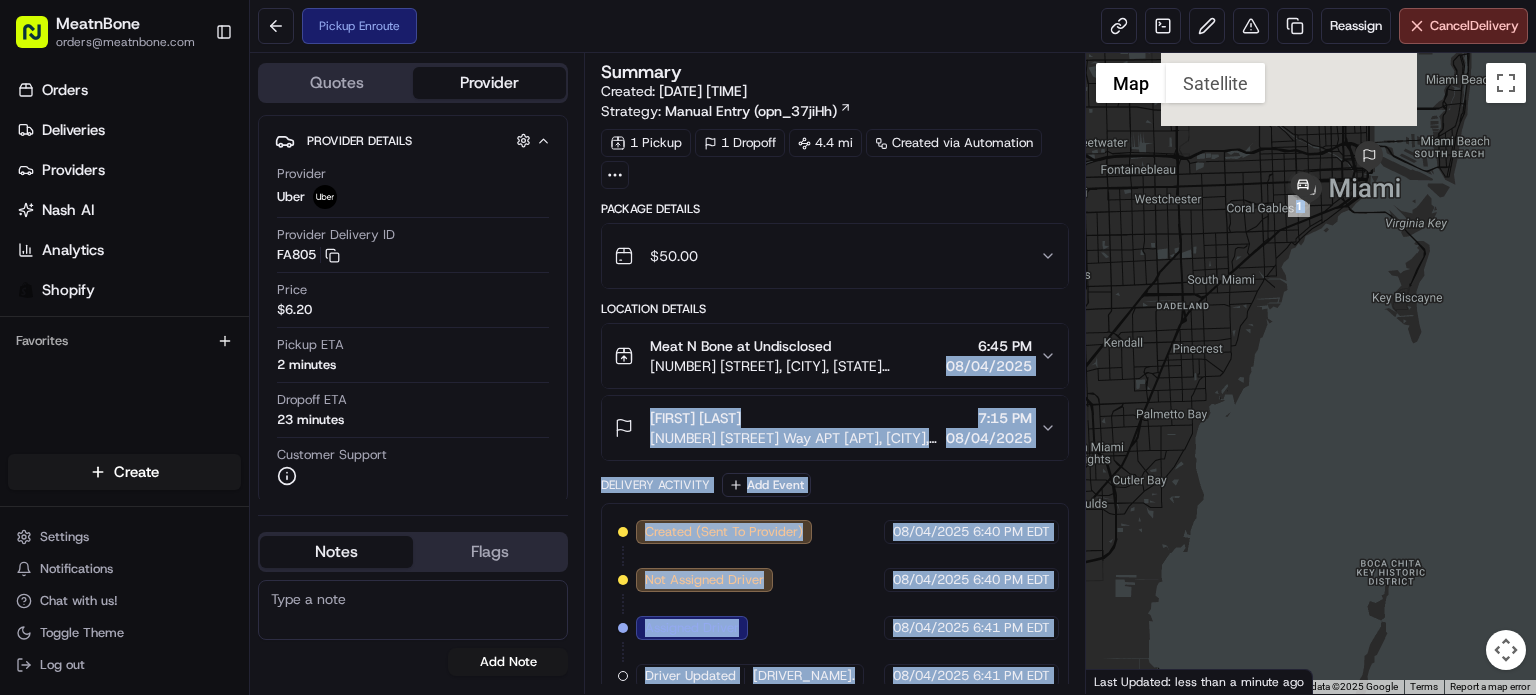 drag, startPoint x: 1333, startPoint y: 371, endPoint x: 1349, endPoint y: 536, distance: 165.77394 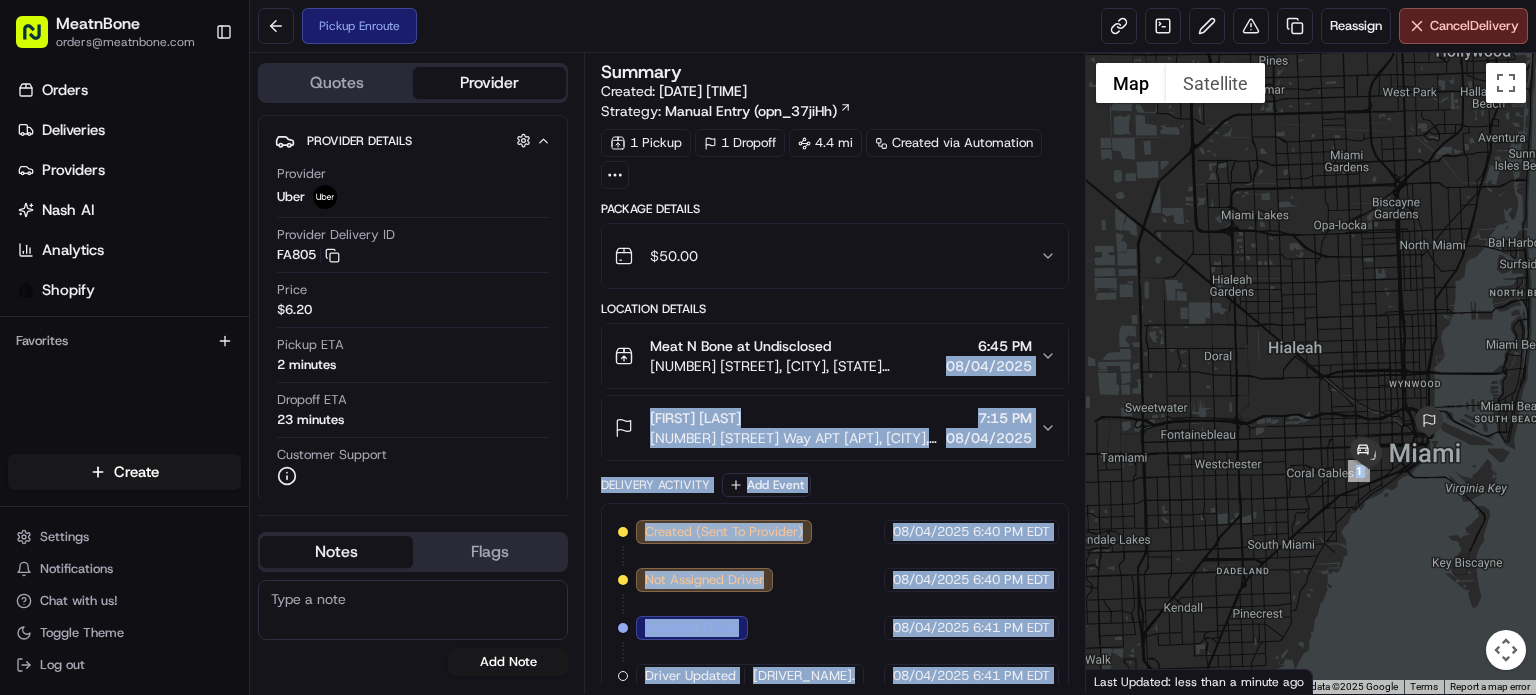 drag, startPoint x: 1408, startPoint y: 443, endPoint x: 1431, endPoint y: 543, distance: 102.610916 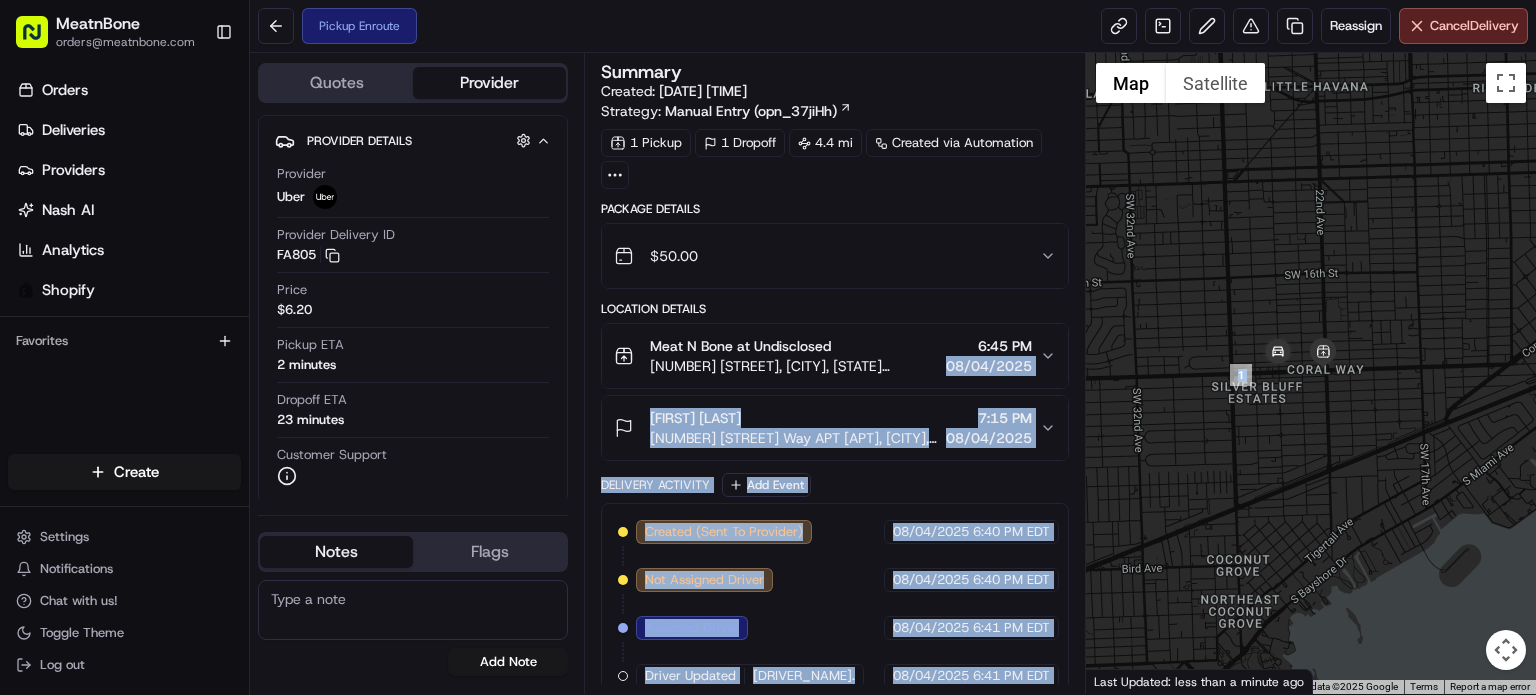 drag, startPoint x: 1248, startPoint y: 341, endPoint x: 1284, endPoint y: 376, distance: 50.20956 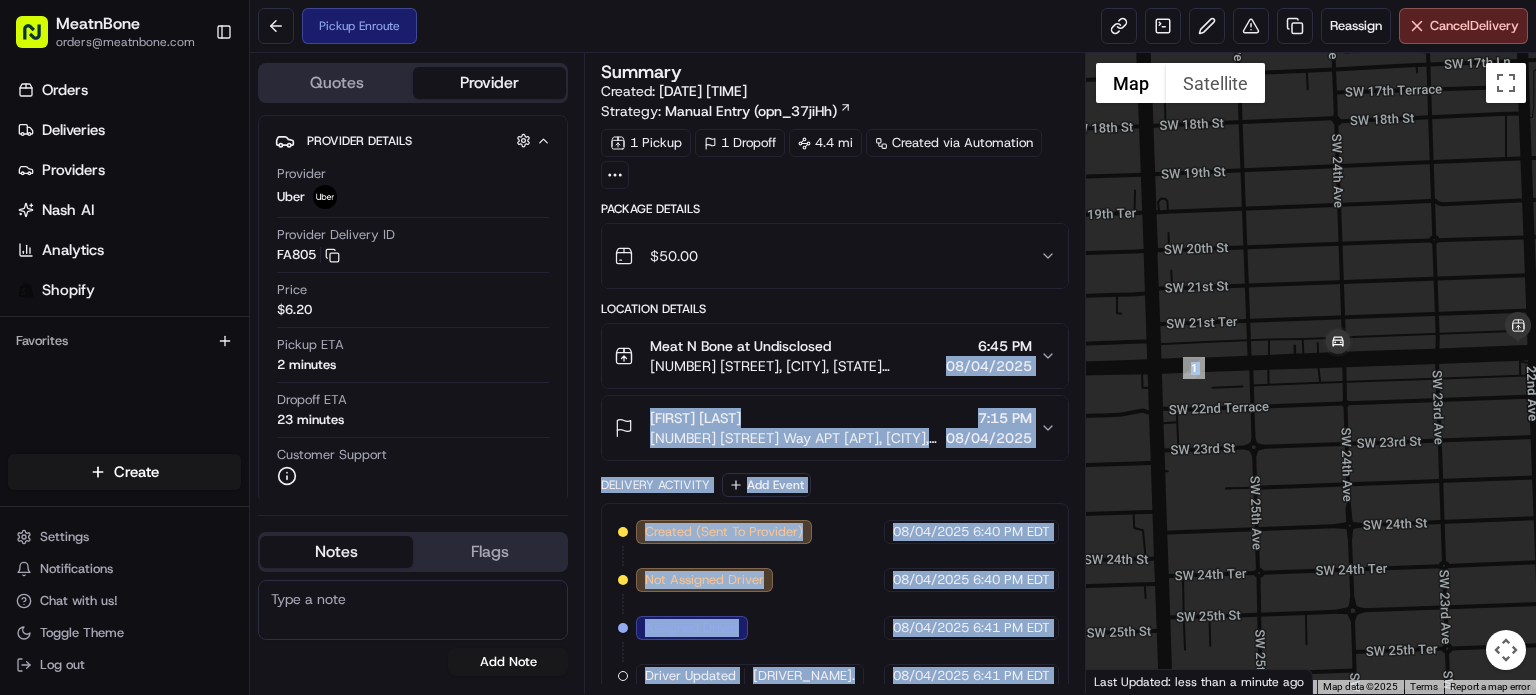 drag, startPoint x: 1168, startPoint y: 312, endPoint x: 1256, endPoint y: 299, distance: 88.95505 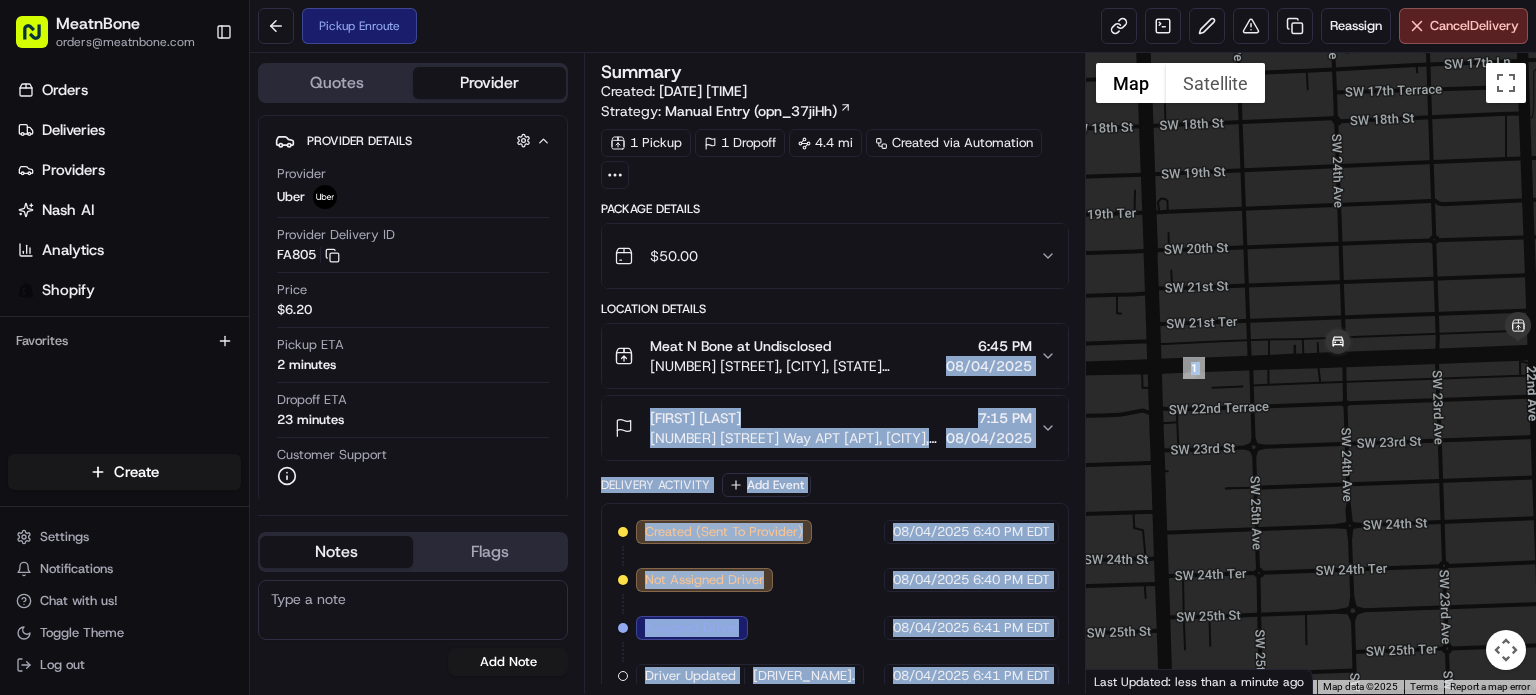 click at bounding box center [1311, 373] 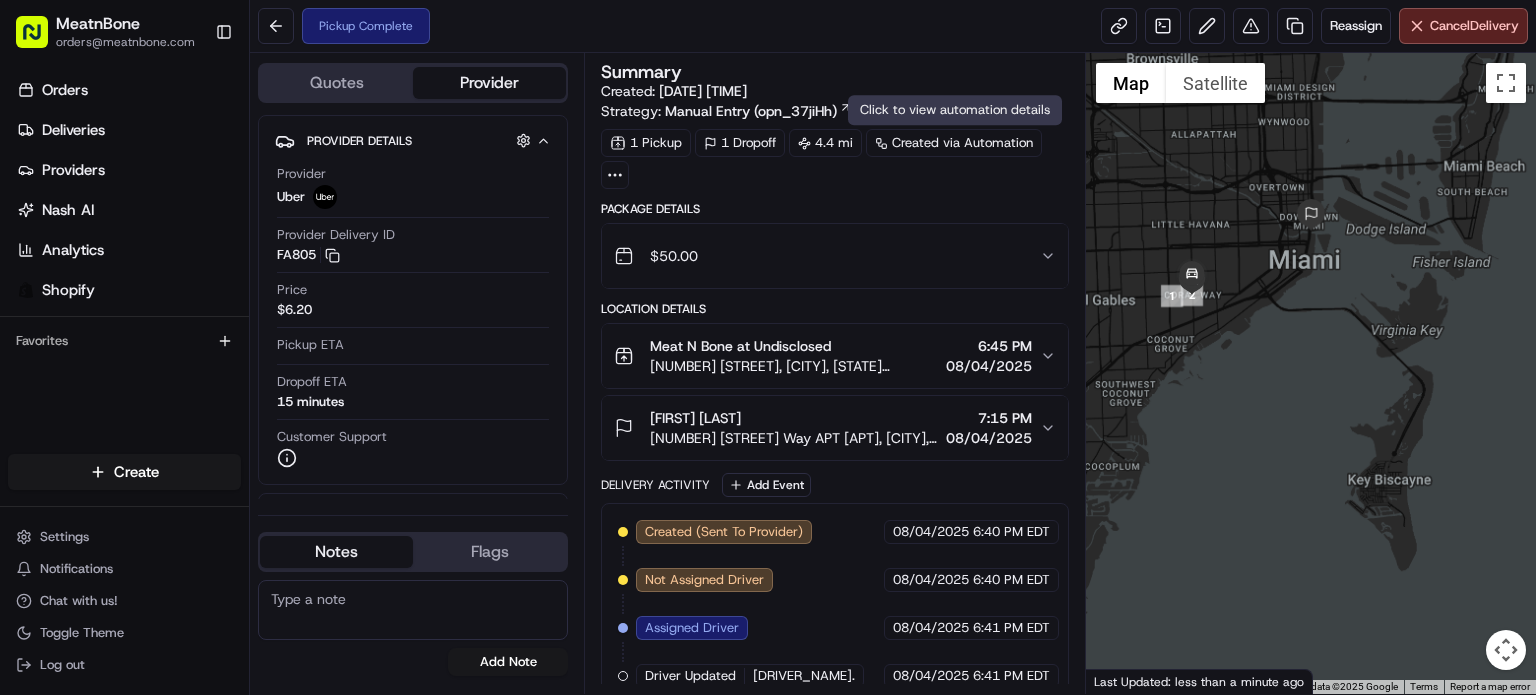 click on "Package Details $ 50.00" at bounding box center [835, 245] 